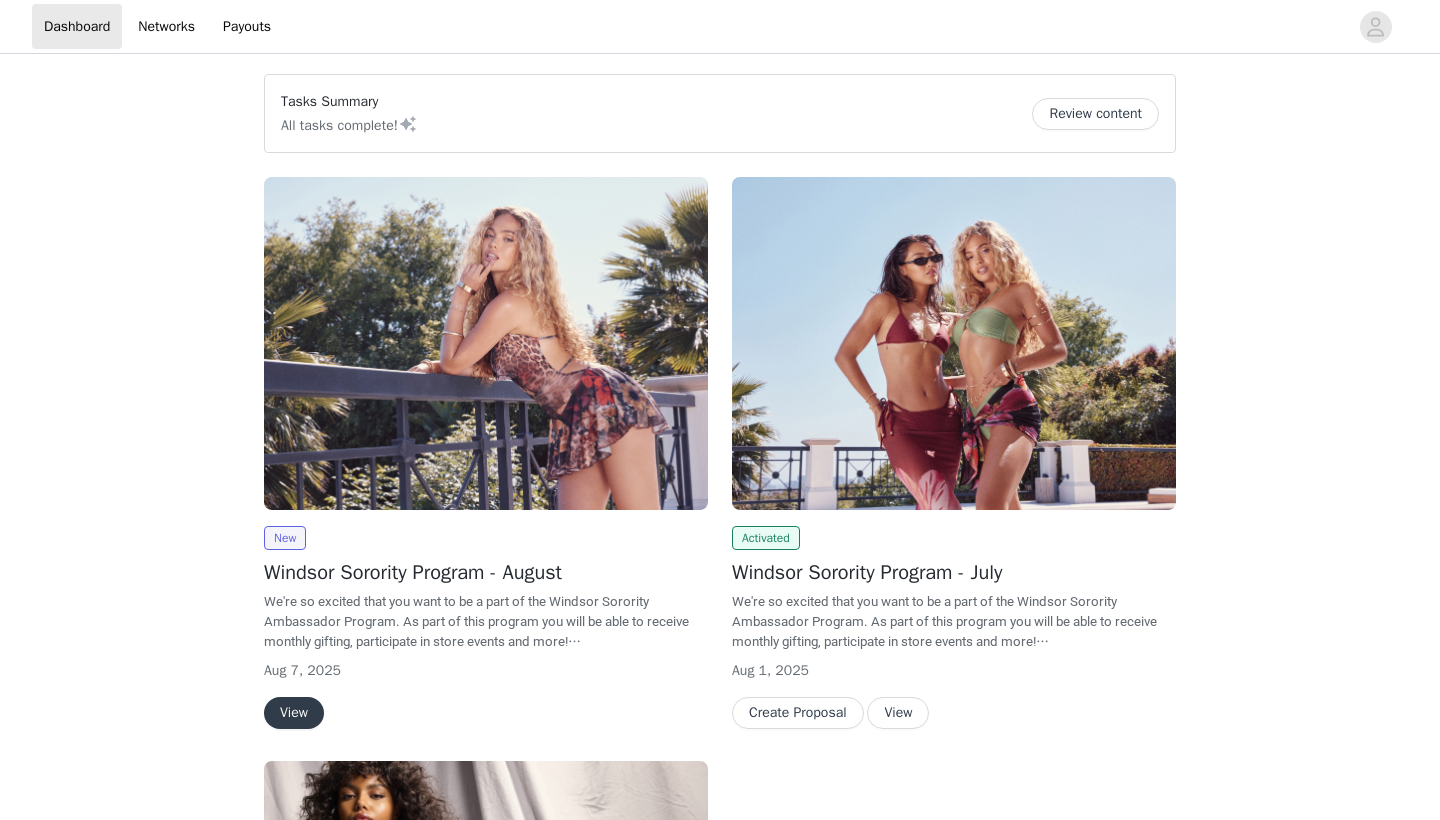 scroll, scrollTop: 0, scrollLeft: 0, axis: both 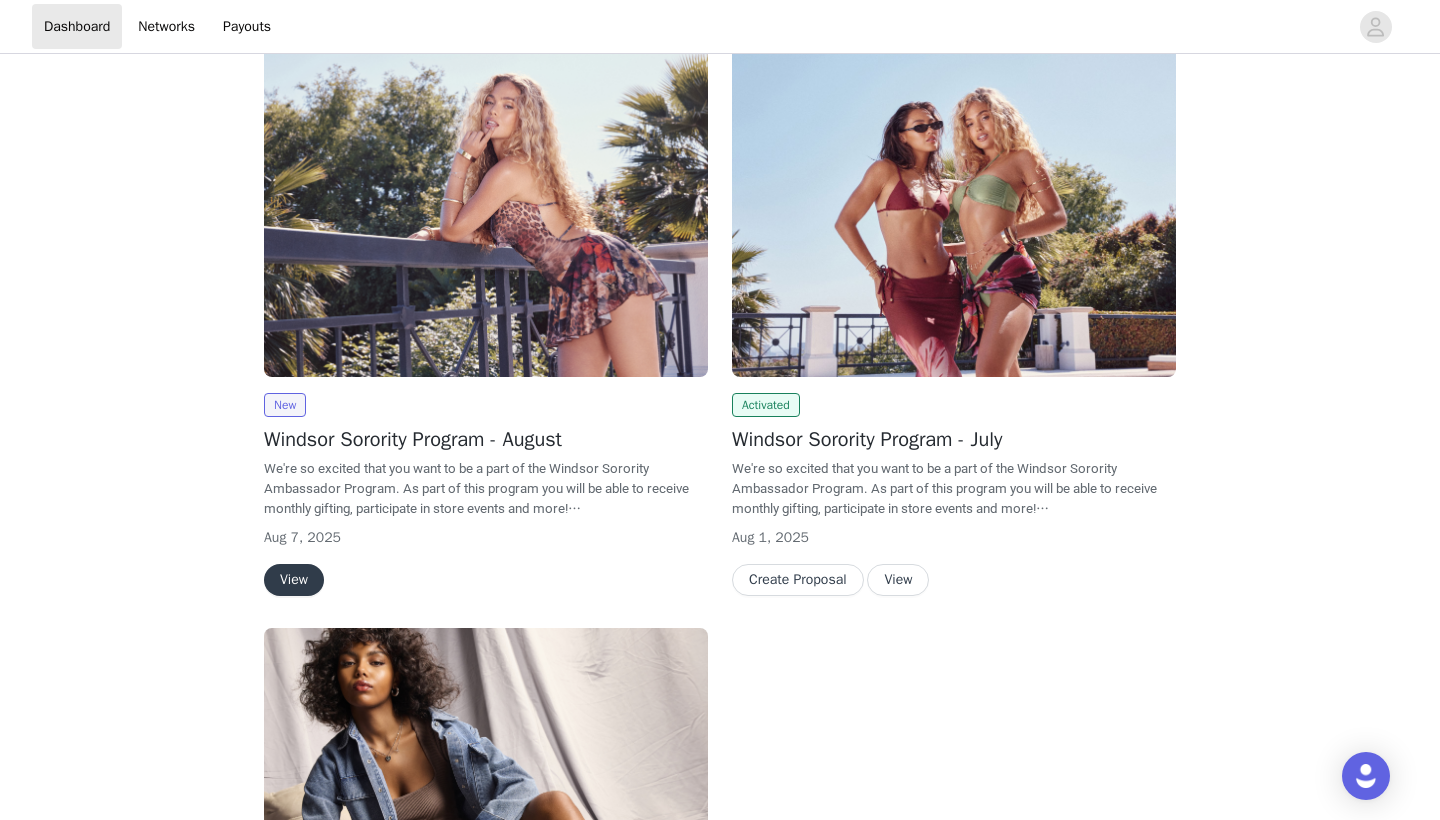 click on "View" at bounding box center [294, 580] 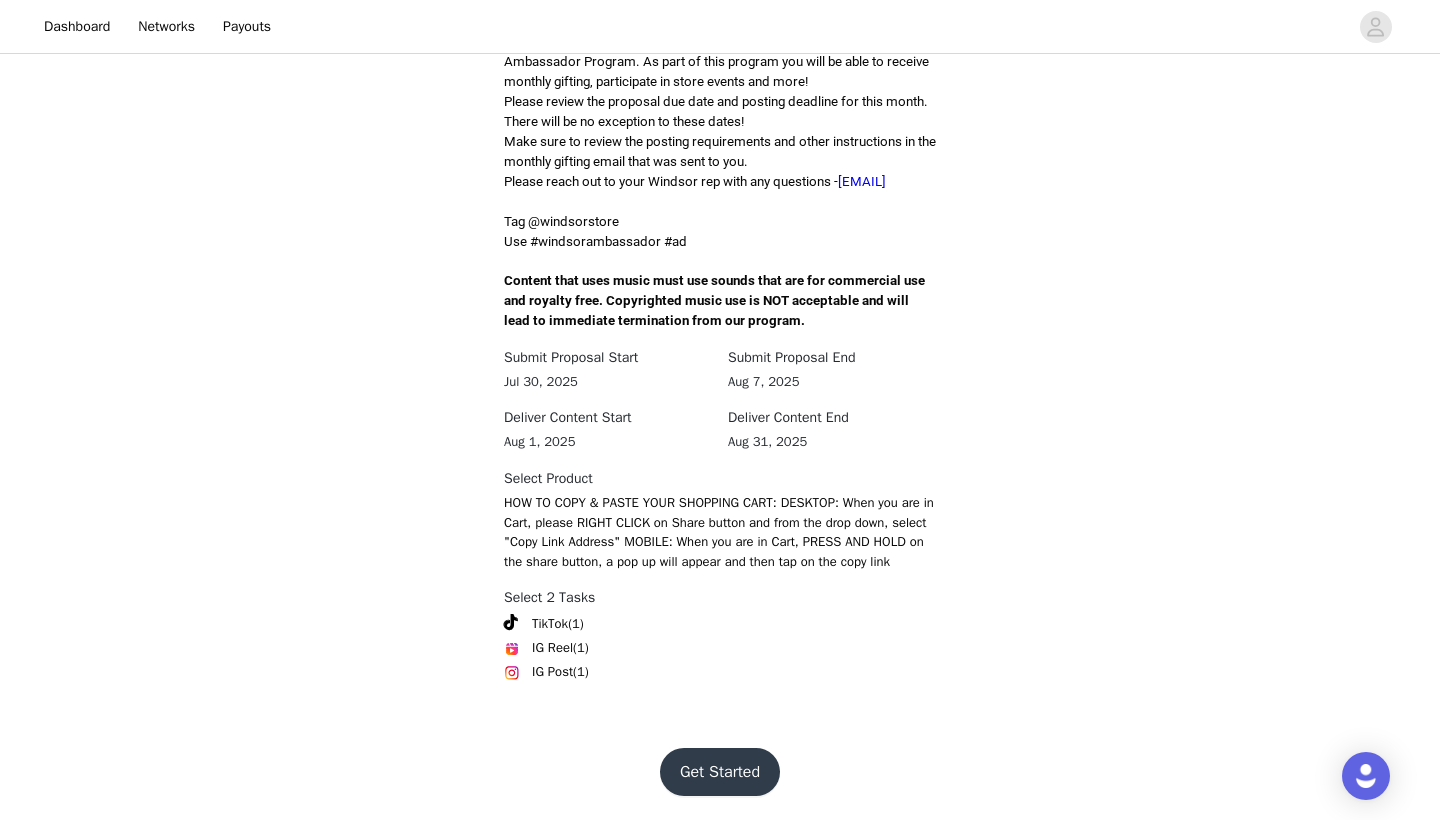 scroll, scrollTop: 540, scrollLeft: 0, axis: vertical 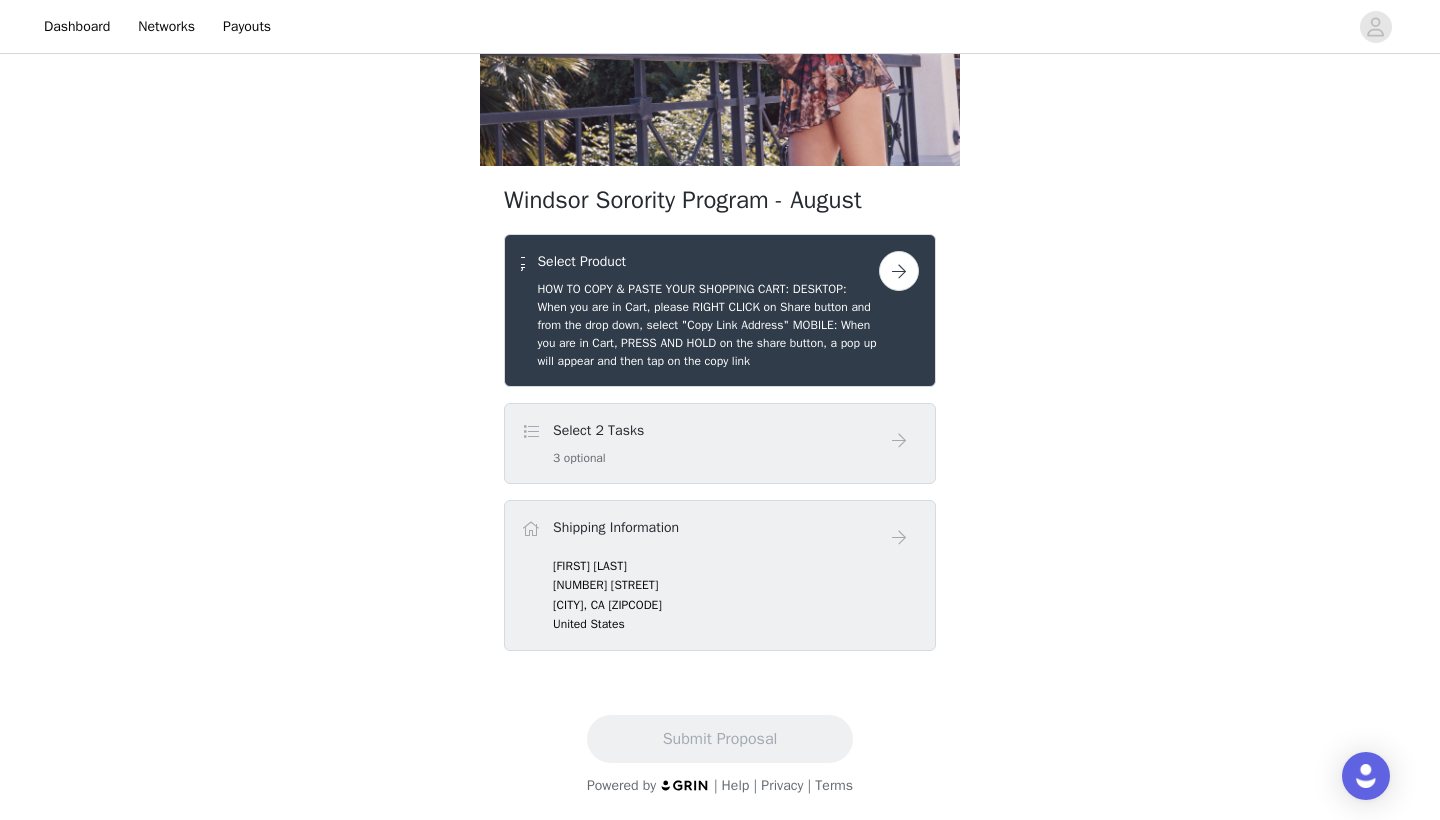 click at bounding box center (899, 271) 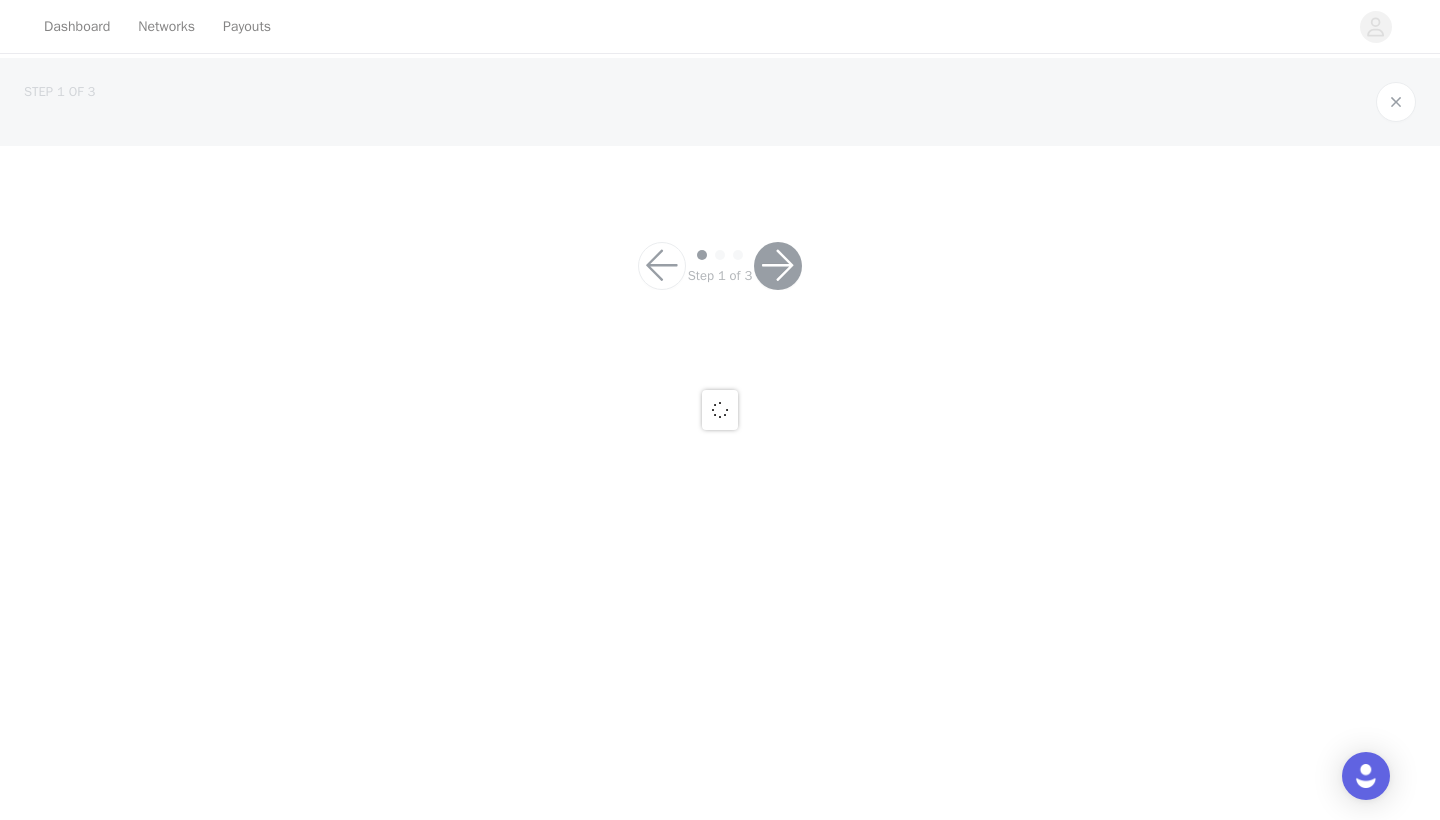 scroll, scrollTop: 0, scrollLeft: 0, axis: both 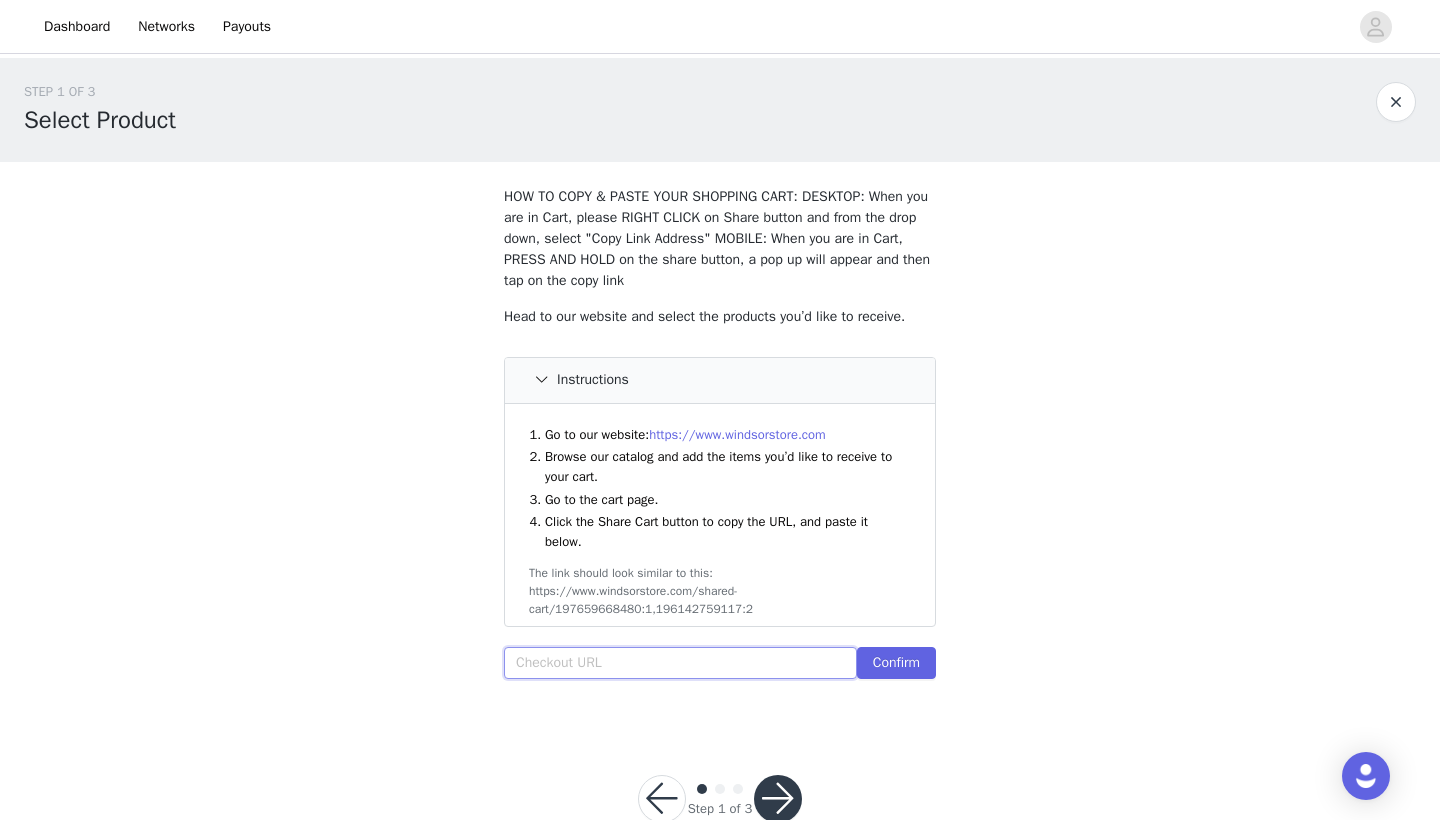 click at bounding box center (680, 663) 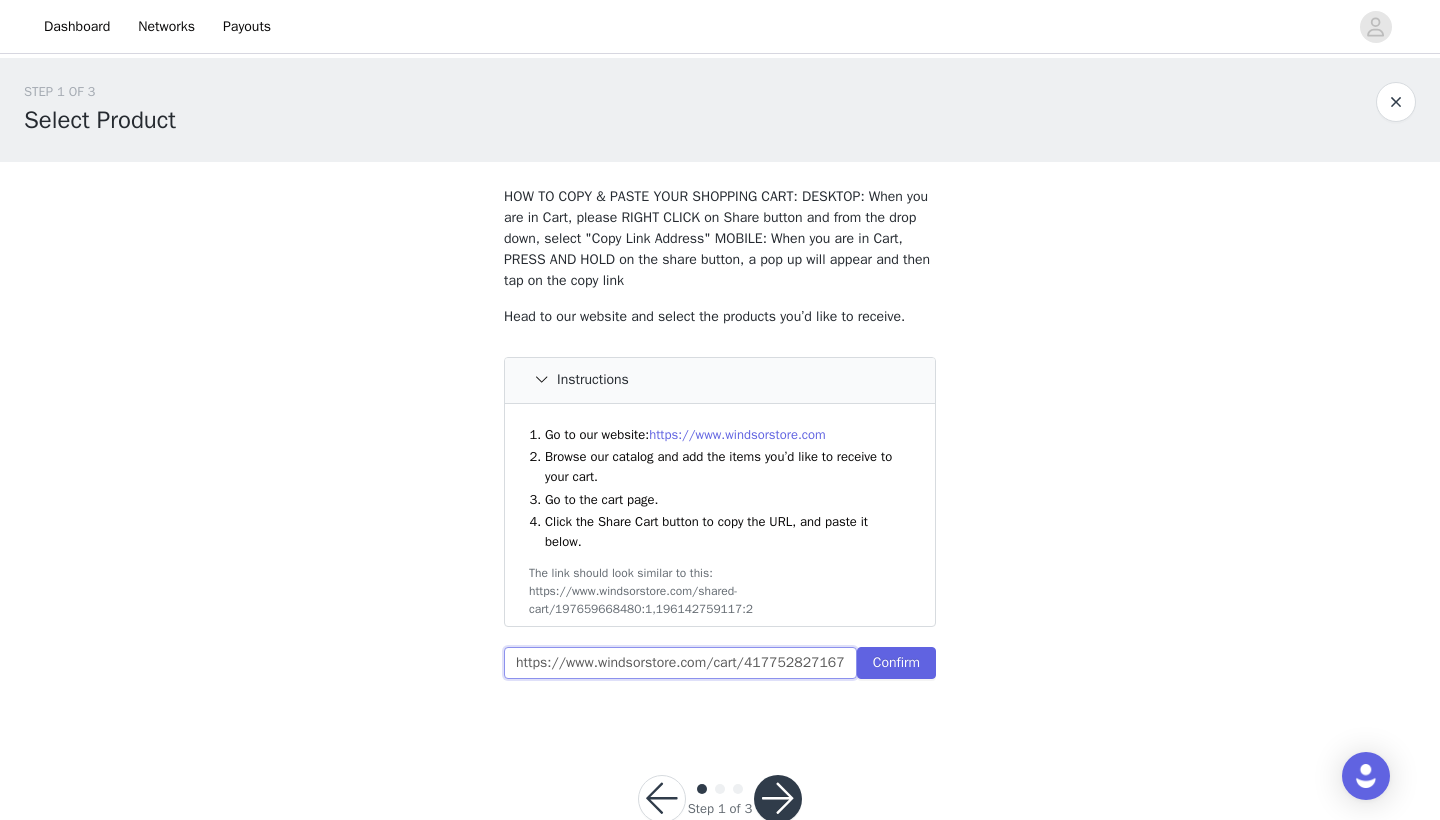 type 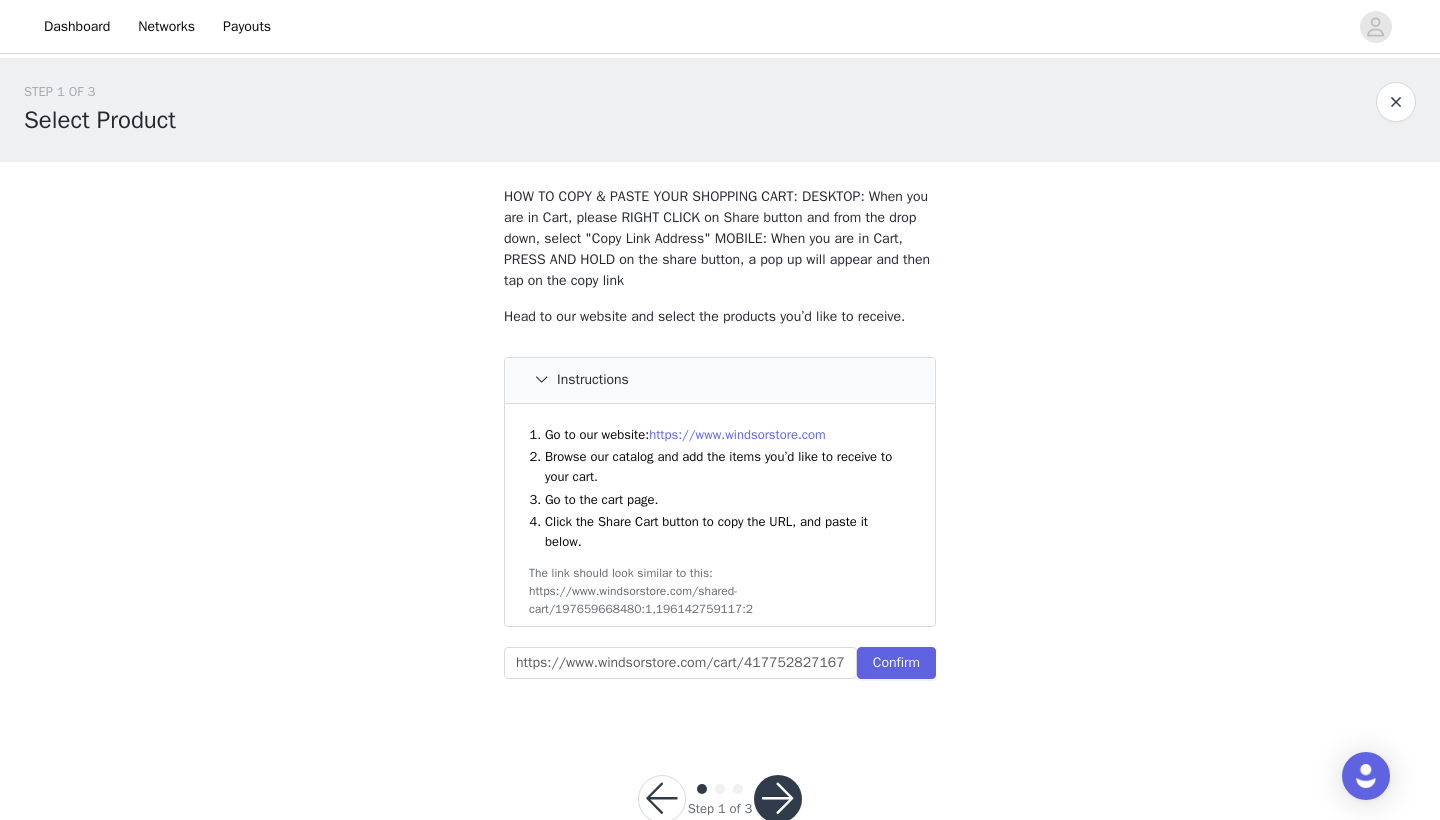 click on "Confirm" at bounding box center (720, 667) 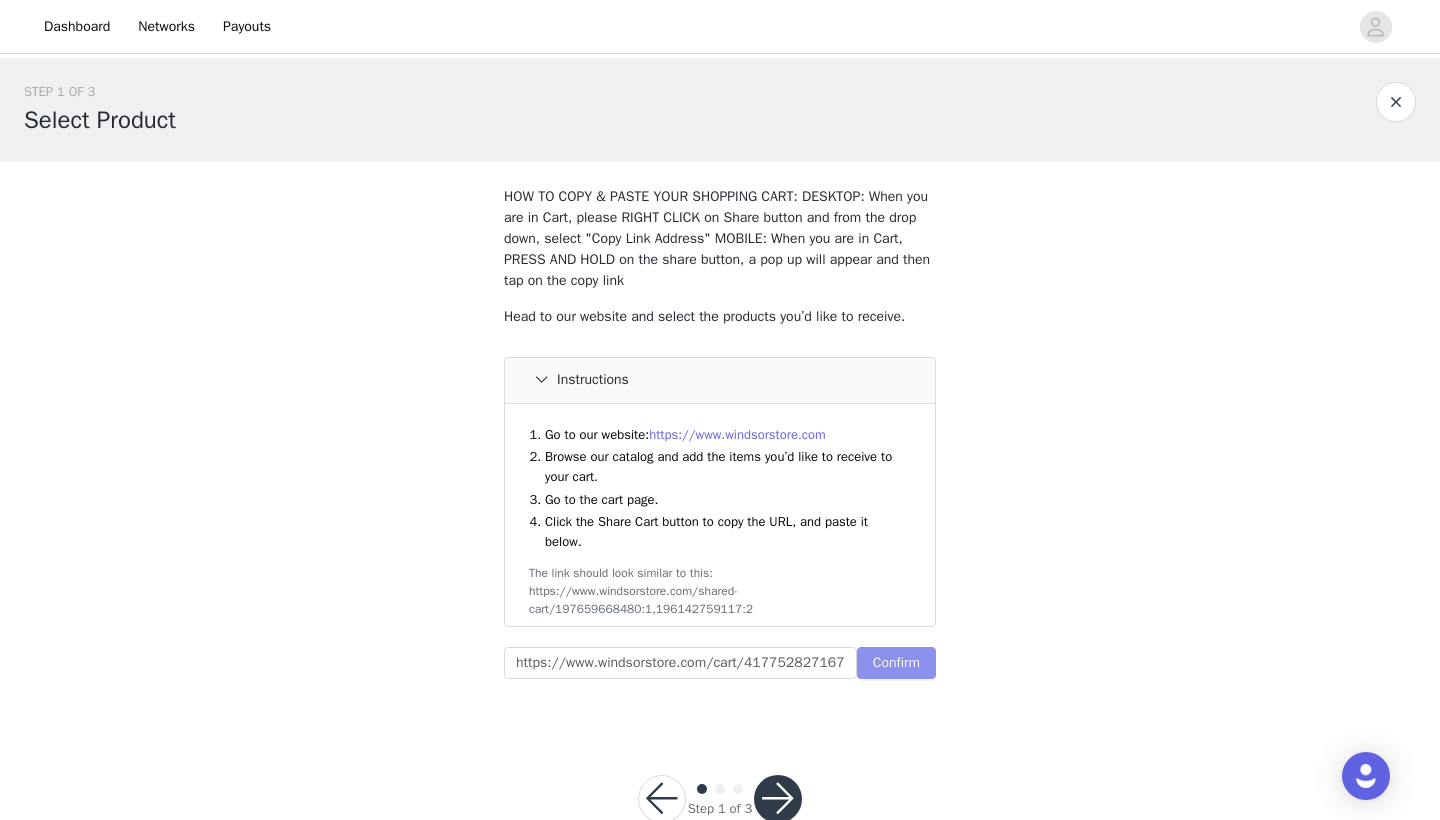 click on "Confirm" at bounding box center (896, 663) 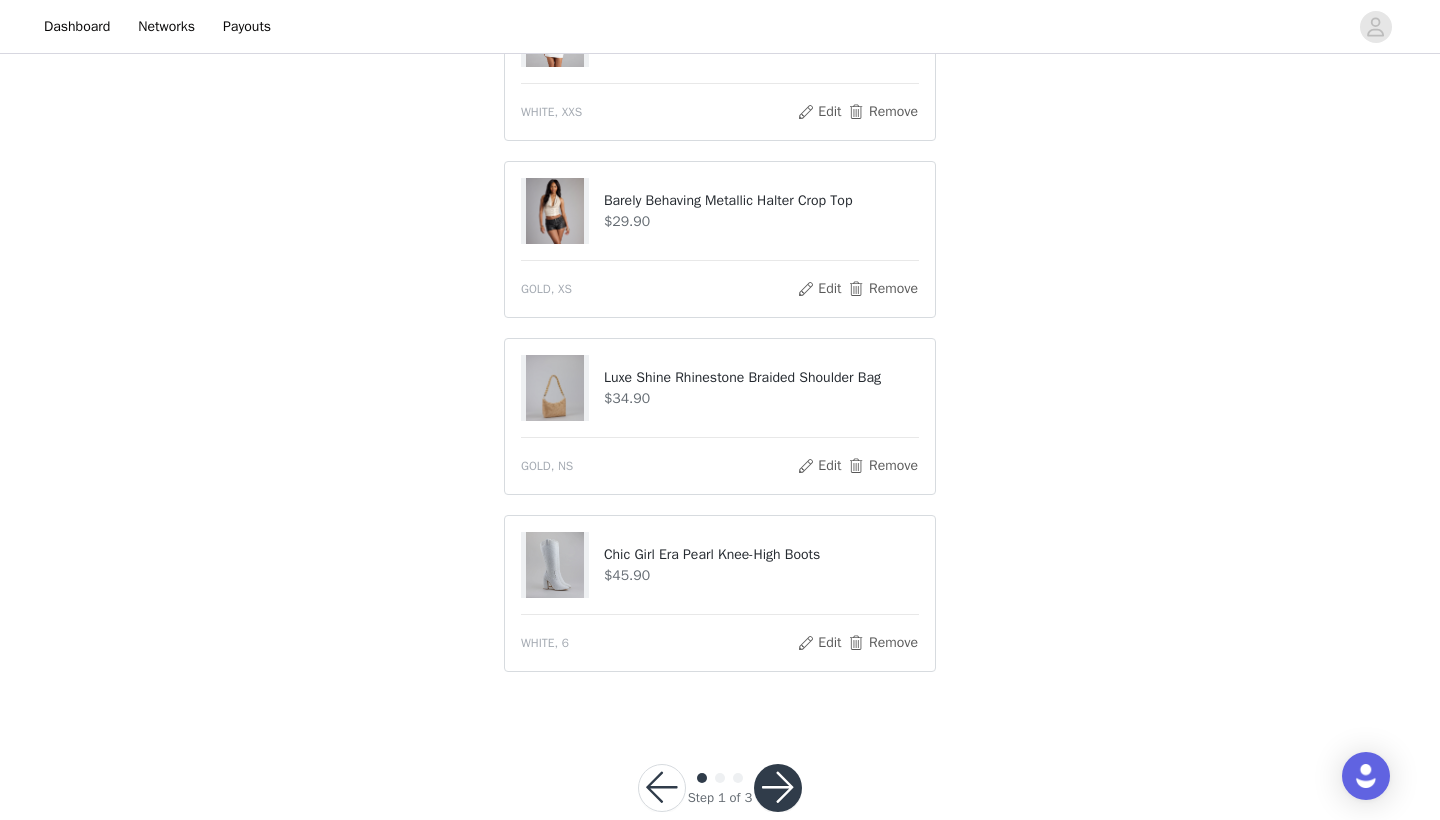 scroll, scrollTop: 908, scrollLeft: 0, axis: vertical 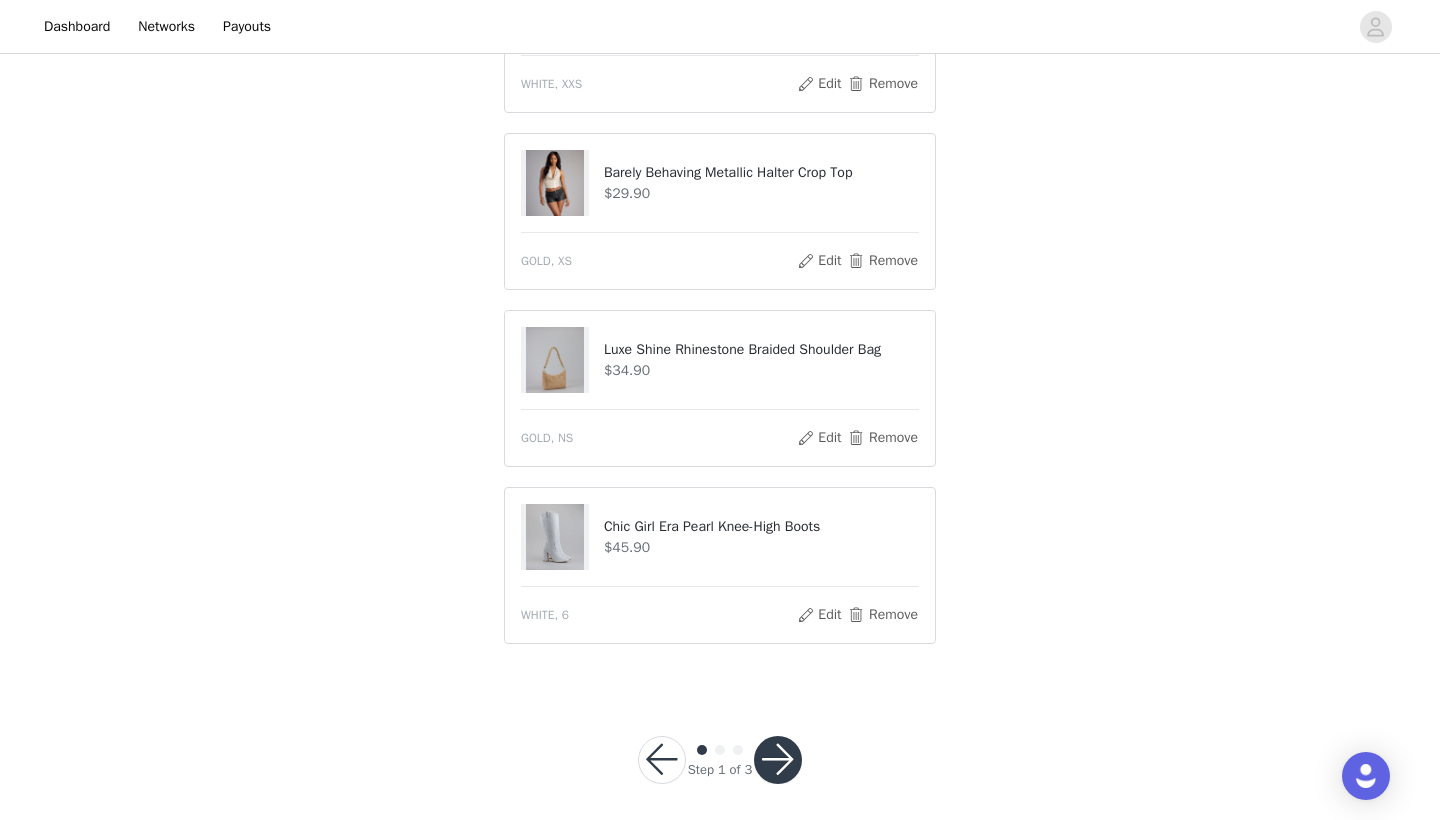 click at bounding box center (778, 760) 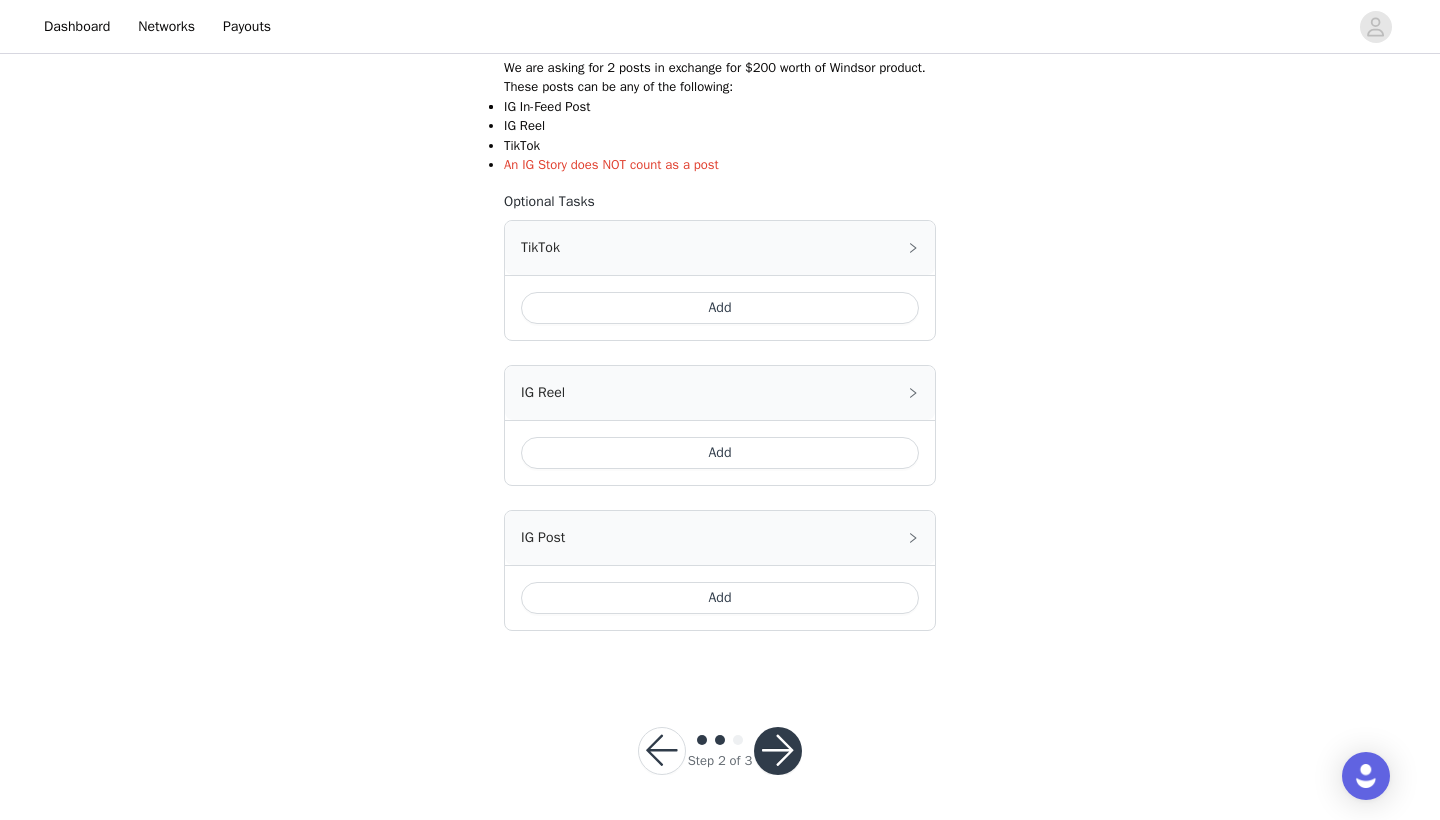 scroll, scrollTop: 385, scrollLeft: 0, axis: vertical 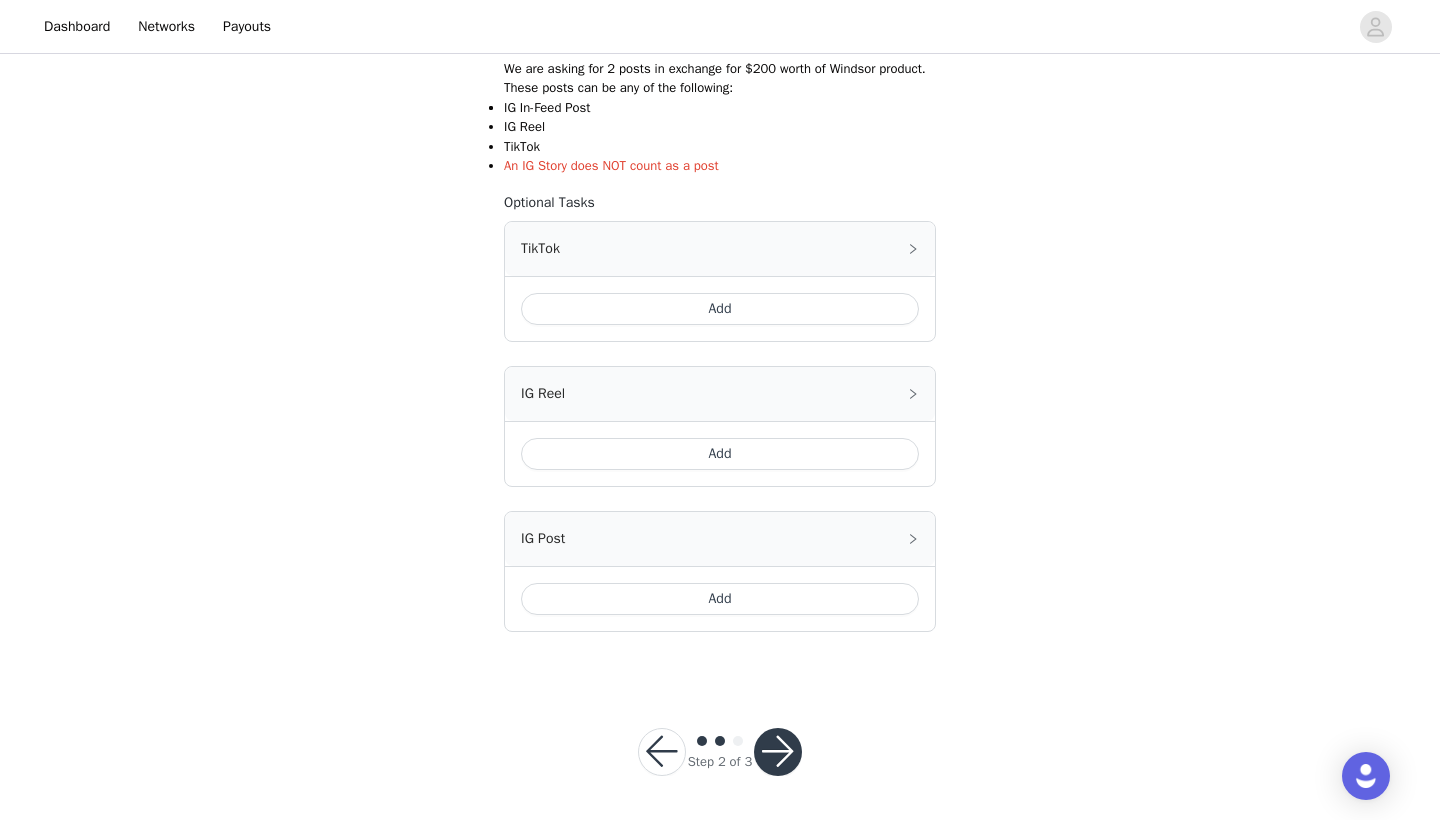 click at bounding box center [662, 752] 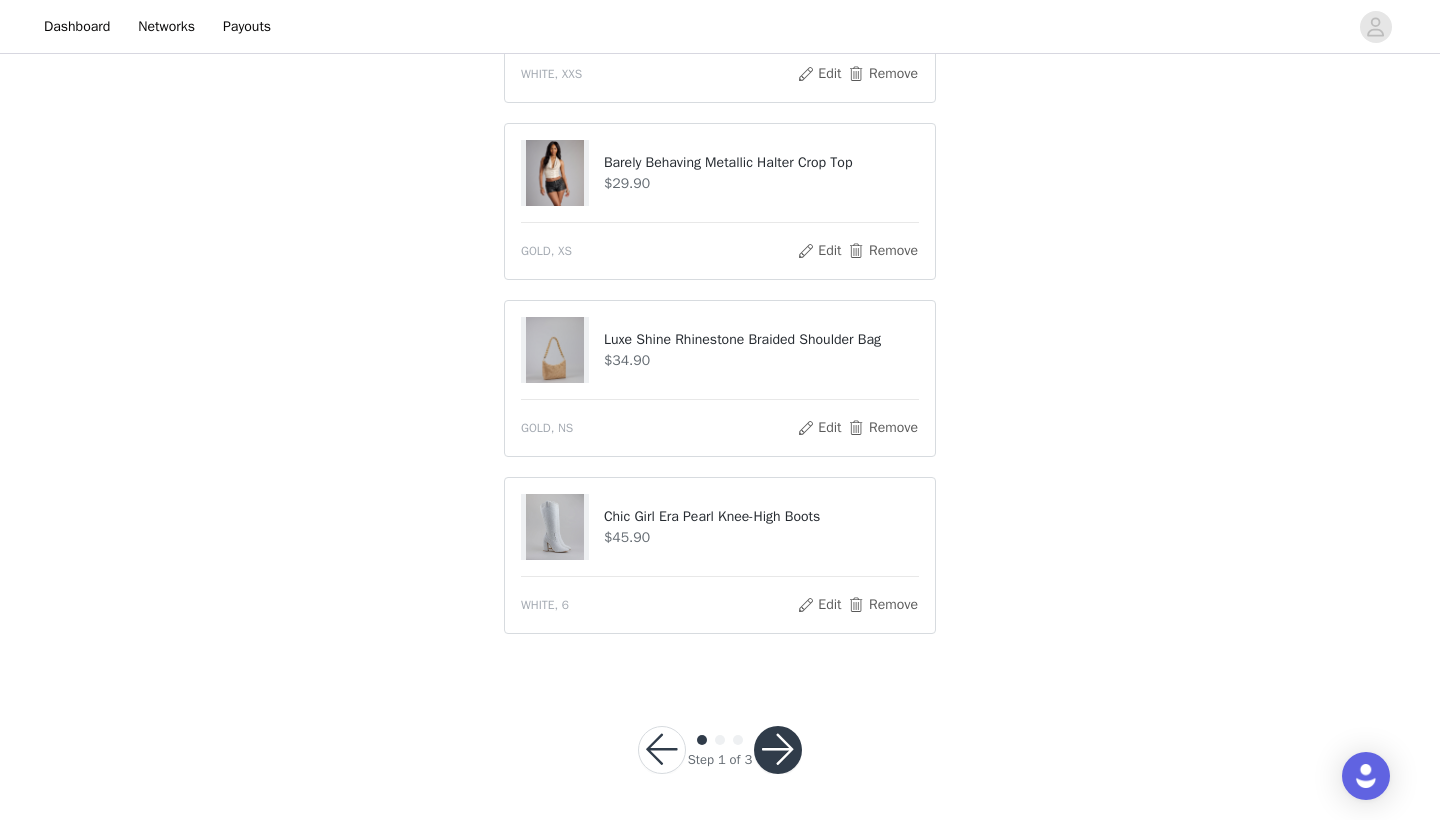 scroll, scrollTop: 1049, scrollLeft: 0, axis: vertical 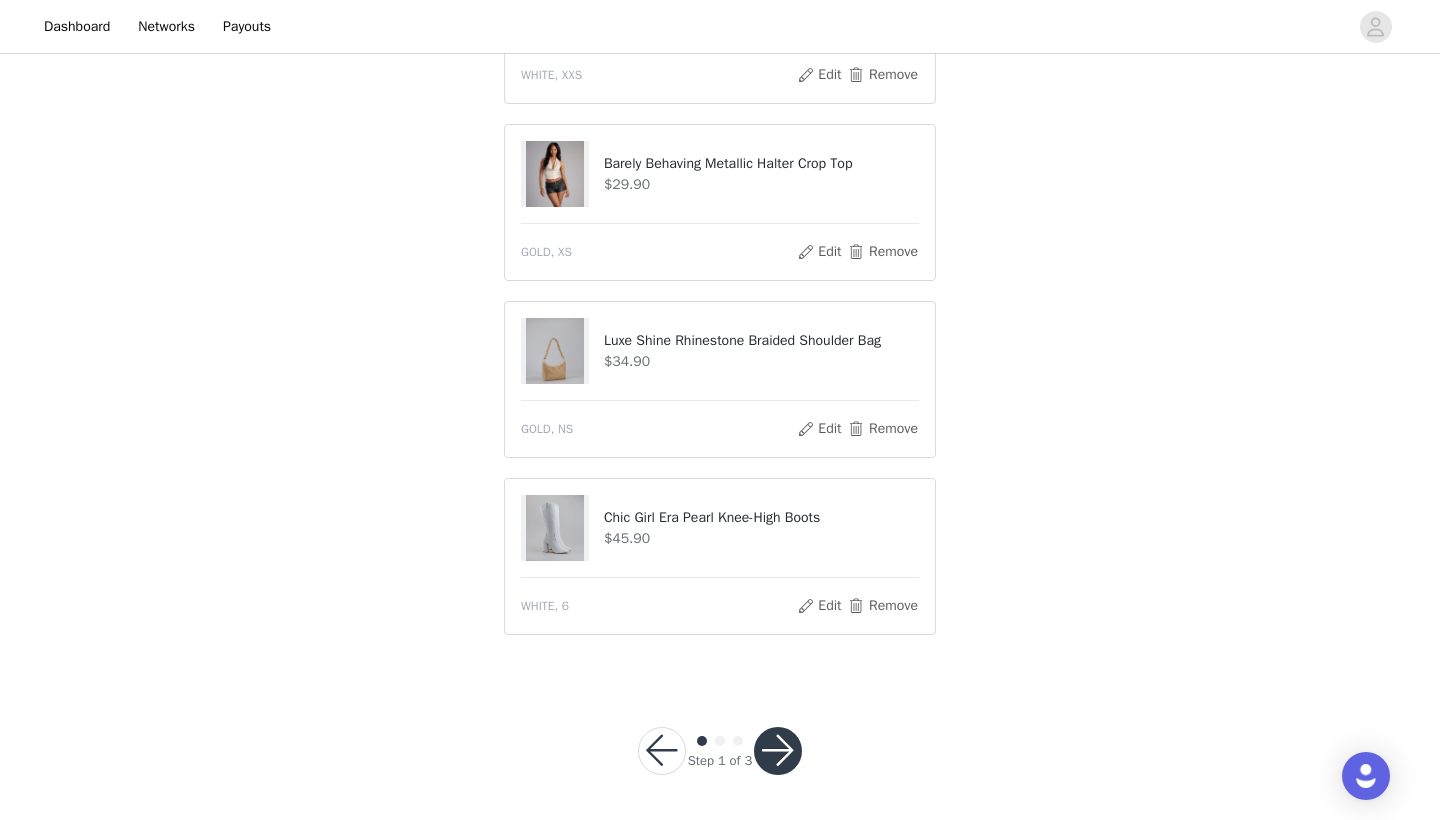 click at bounding box center (778, 751) 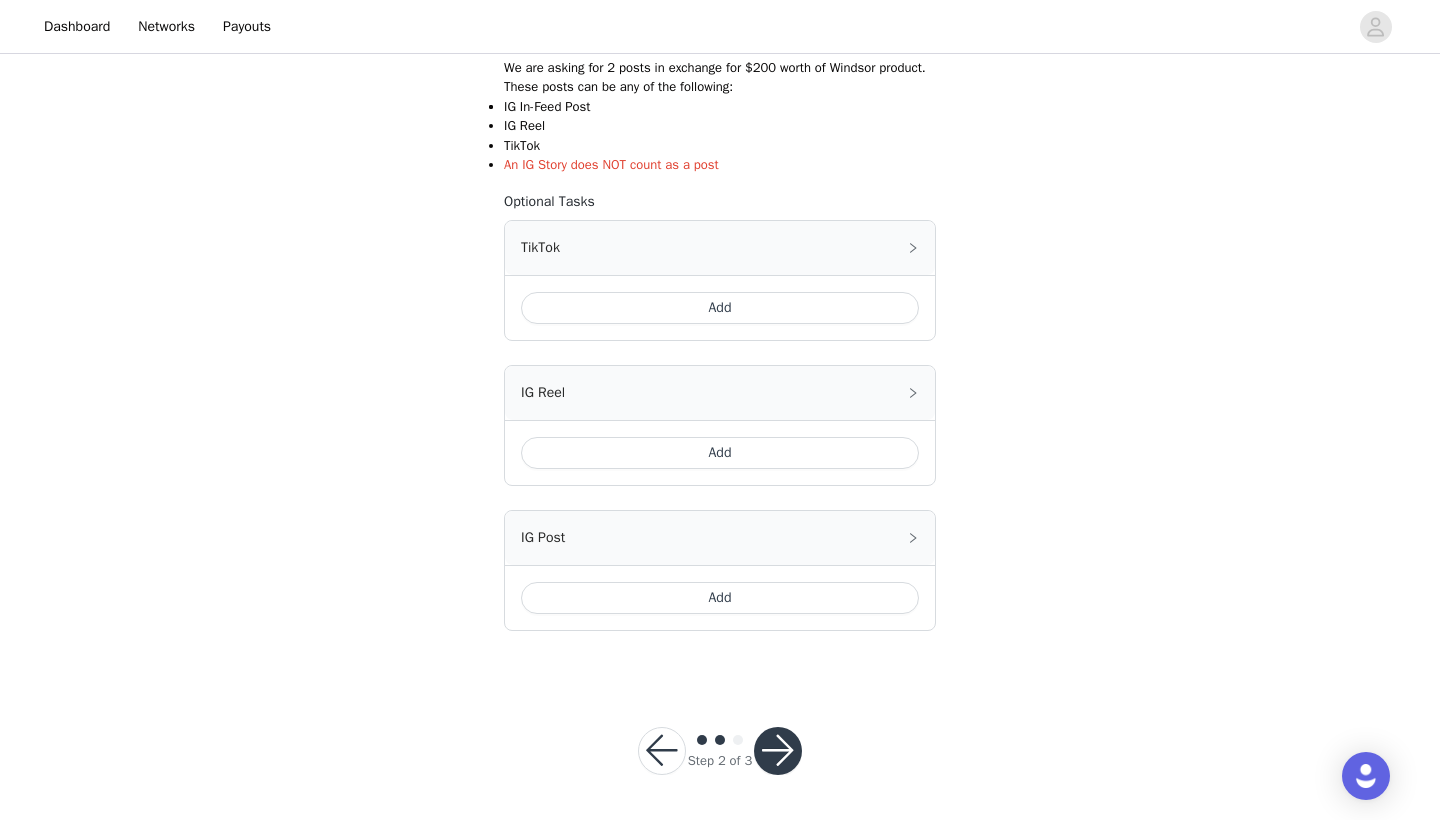 scroll, scrollTop: 385, scrollLeft: 0, axis: vertical 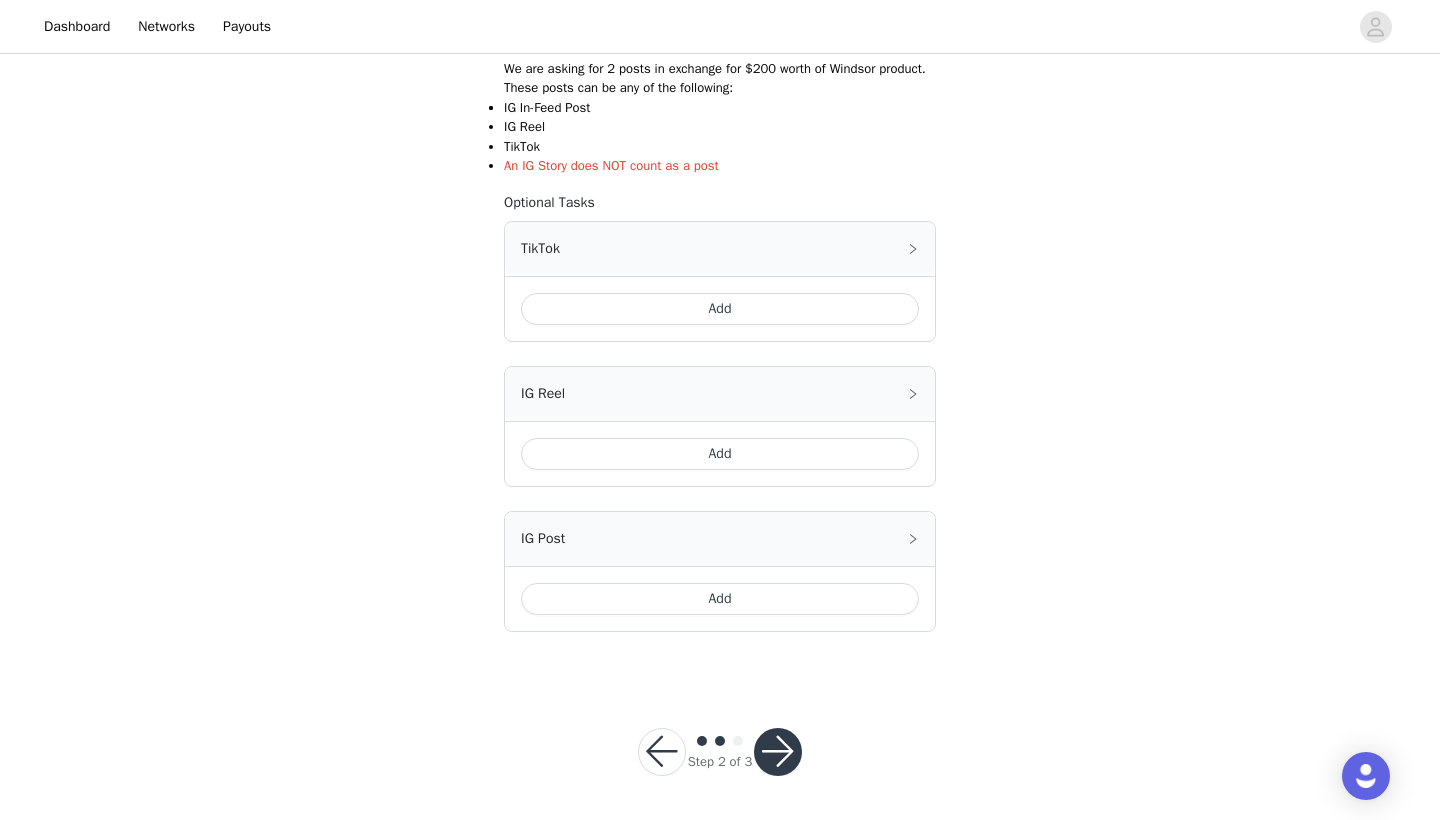click on "Add" at bounding box center [720, 309] 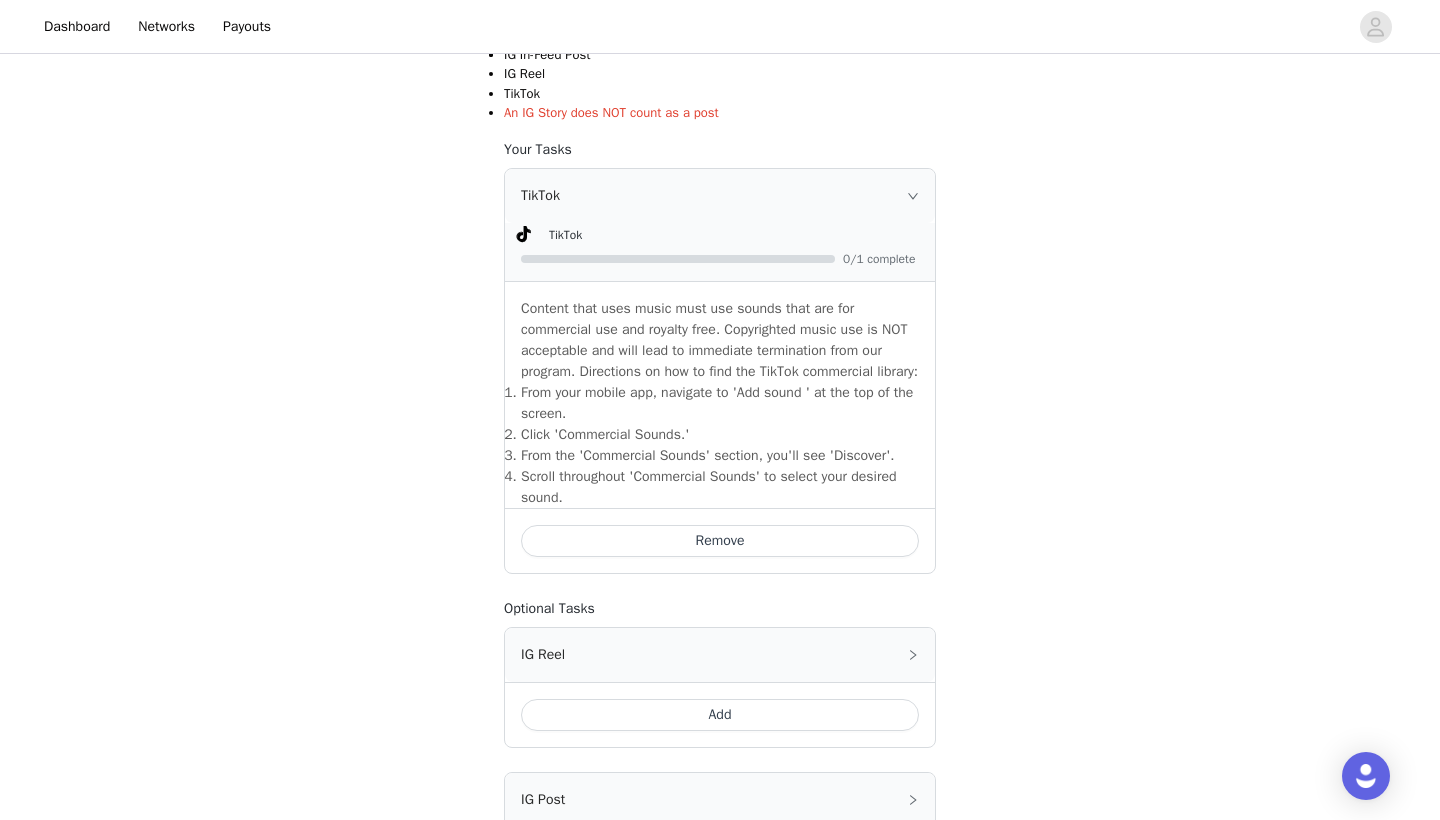 click 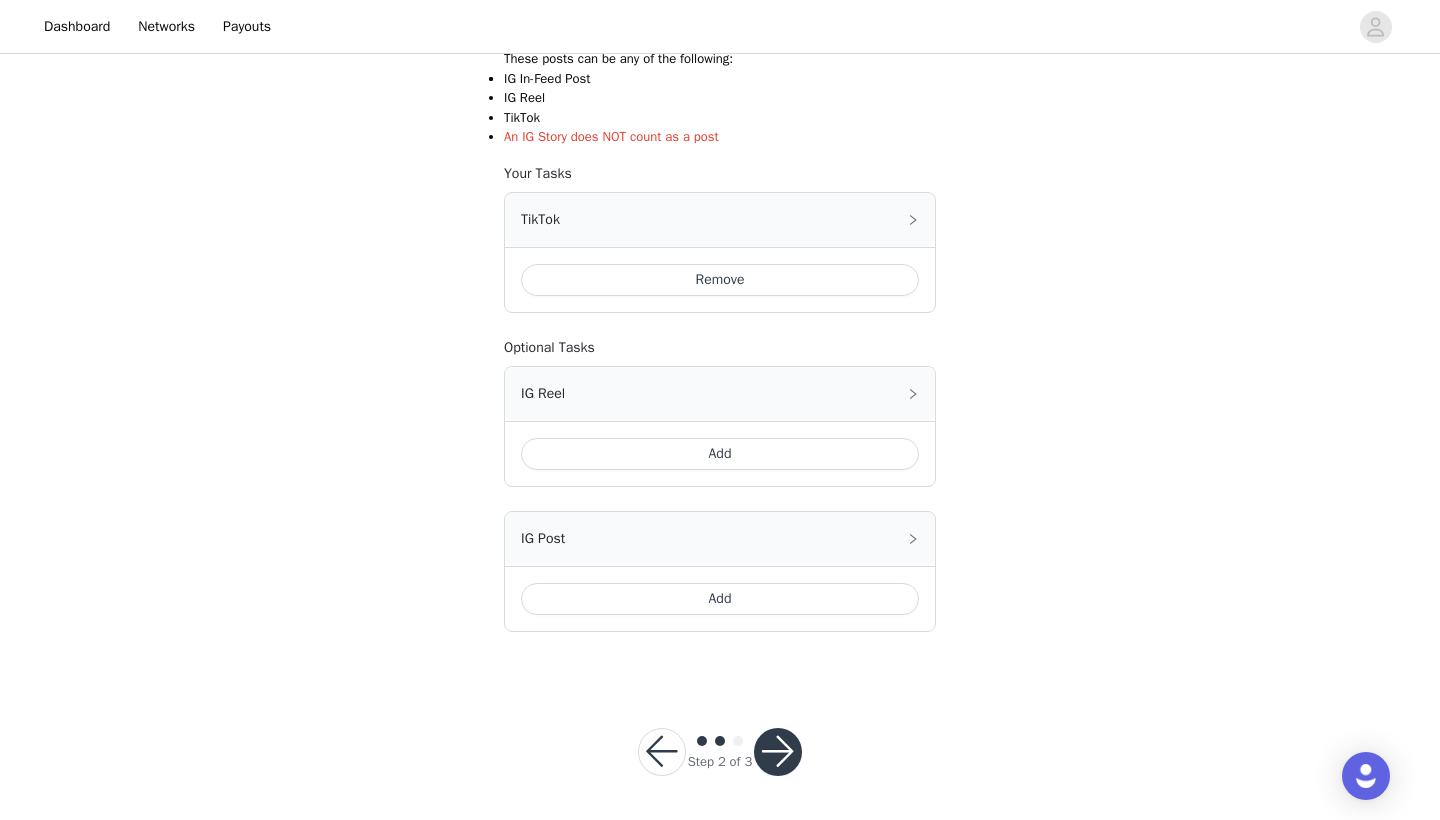 click on "Remove" at bounding box center (720, 280) 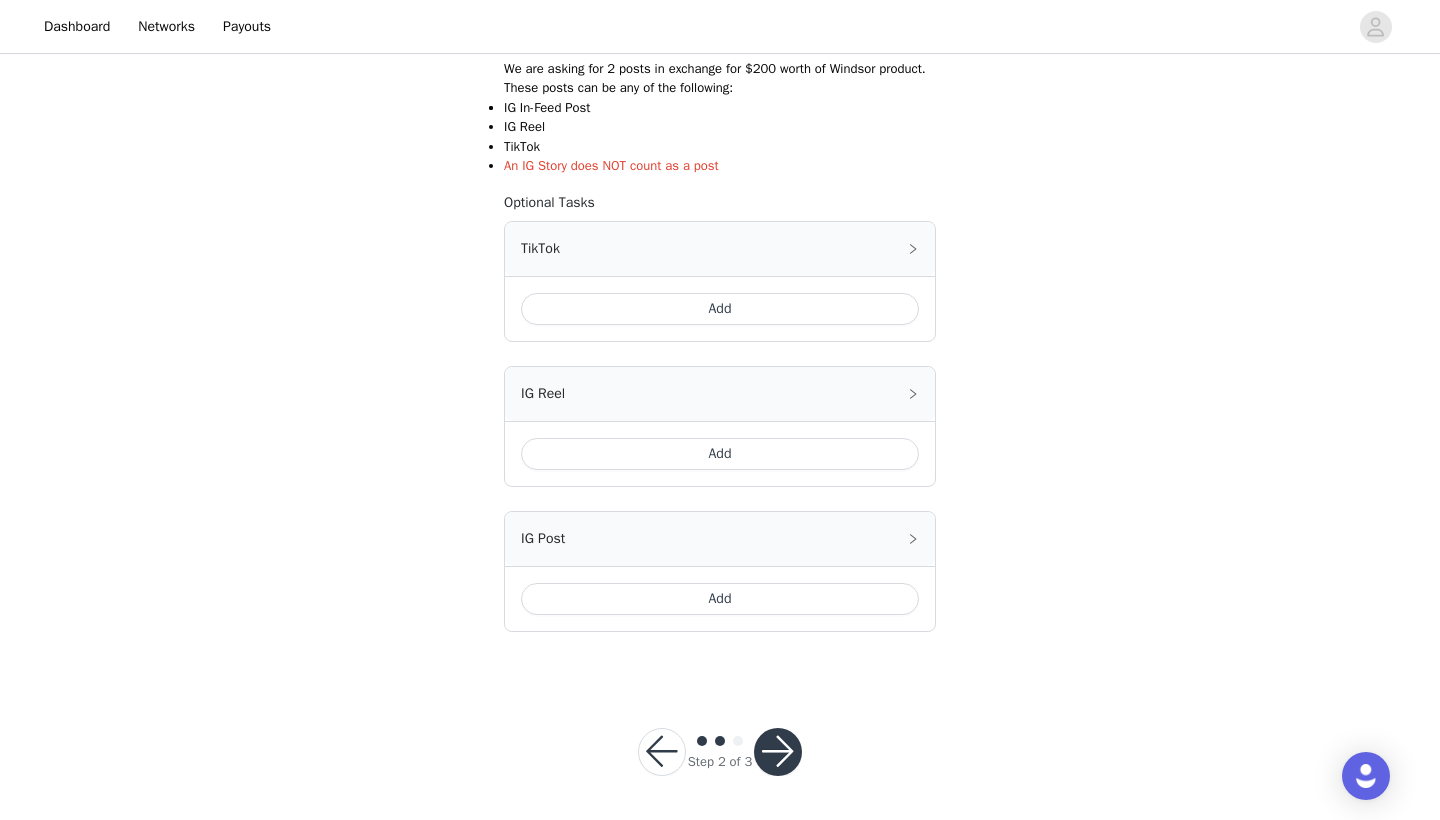 click on "Add" at bounding box center [720, 309] 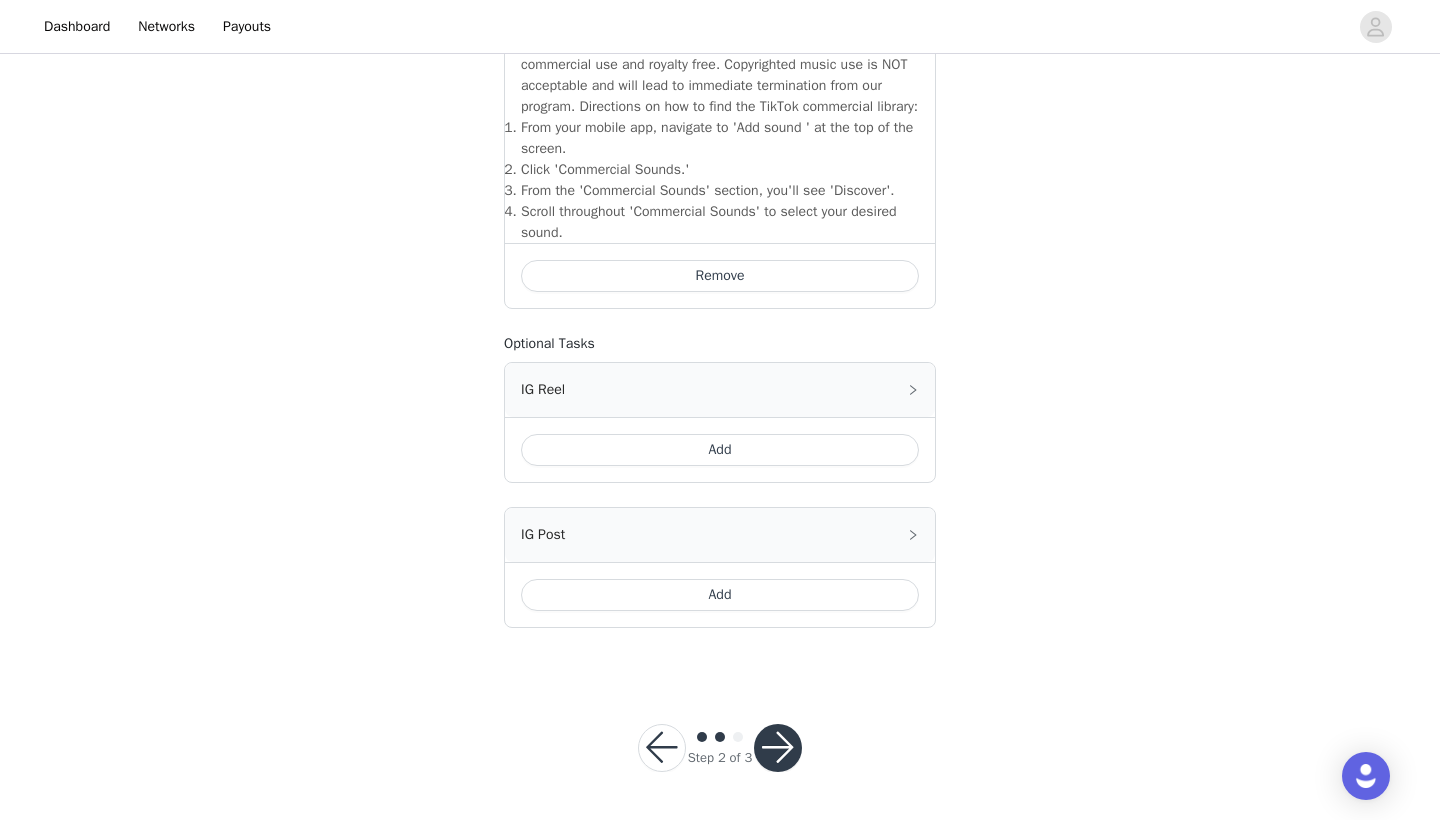 scroll, scrollTop: 720, scrollLeft: 0, axis: vertical 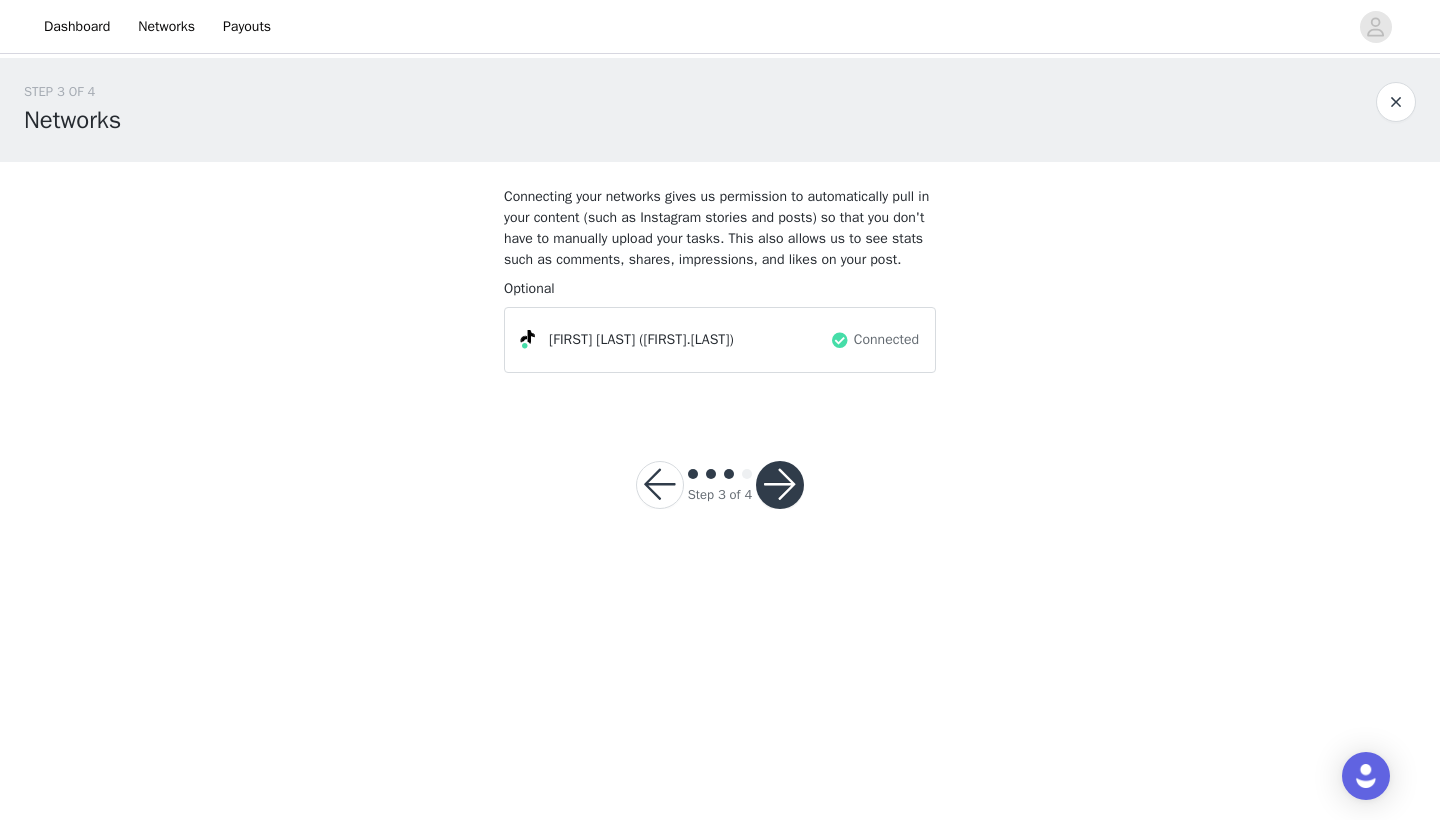 click at bounding box center (780, 485) 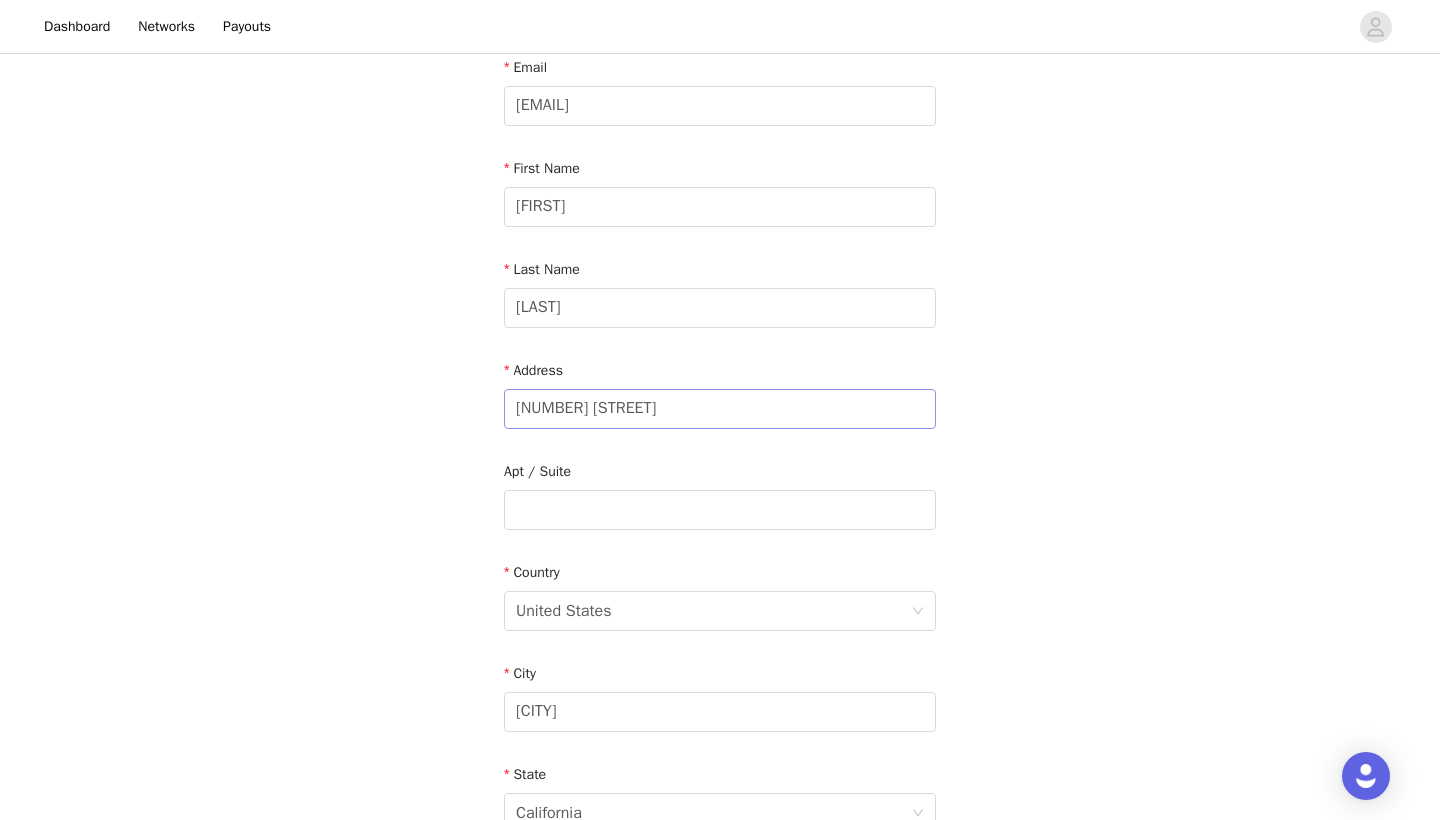 scroll, scrollTop: 133, scrollLeft: 0, axis: vertical 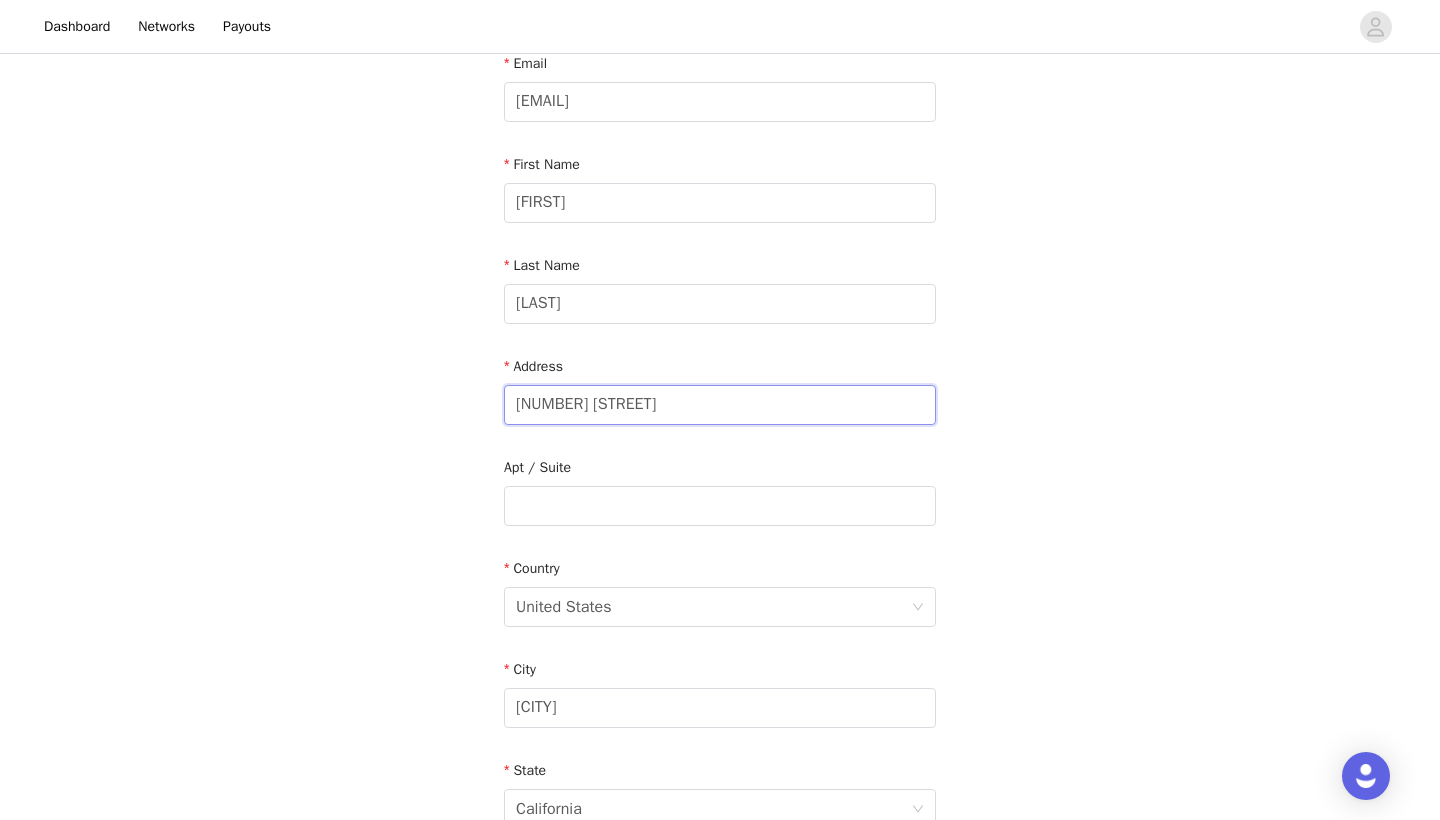 drag, startPoint x: 717, startPoint y: 402, endPoint x: 474, endPoint y: 401, distance: 243.00206 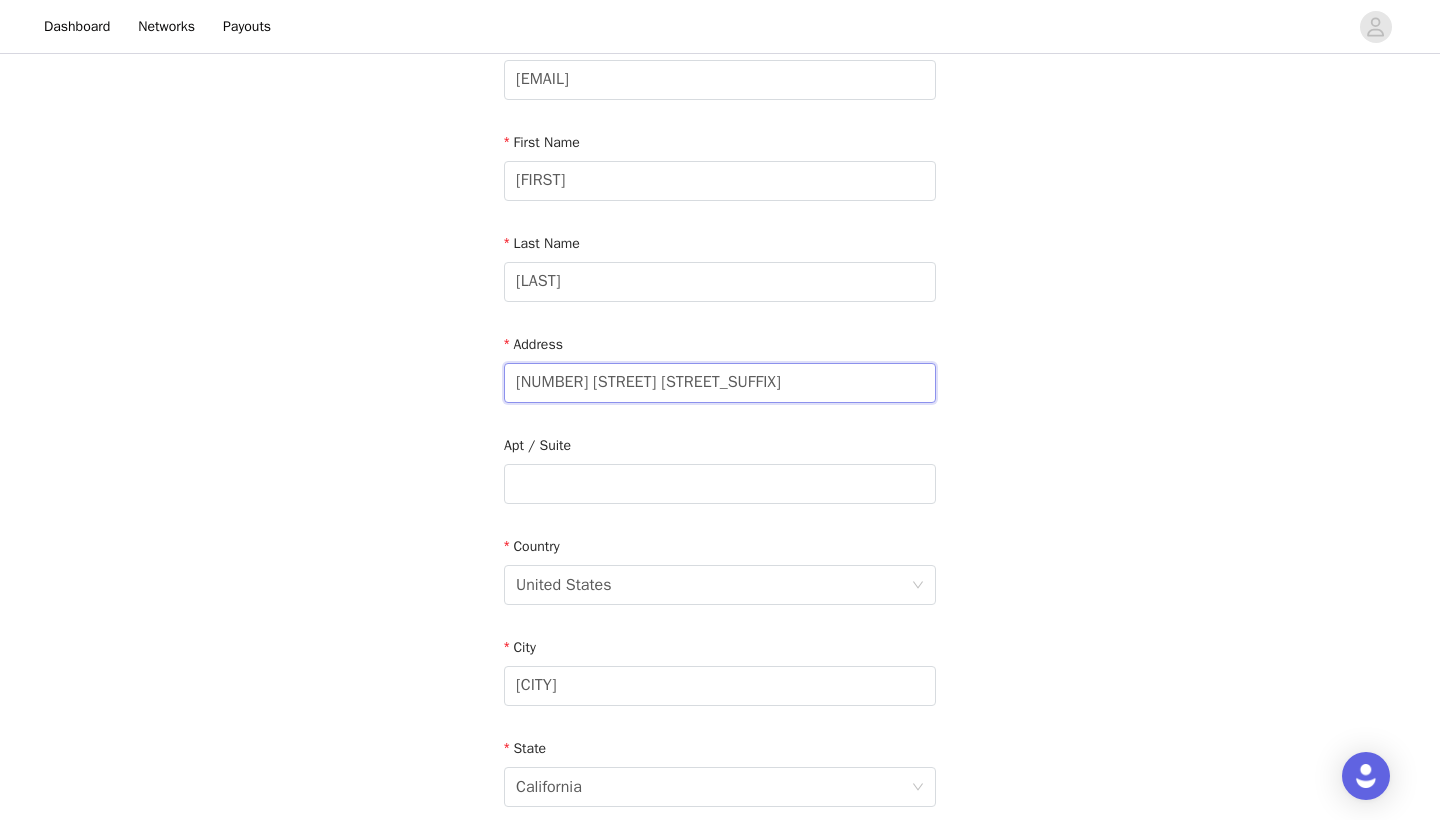 scroll, scrollTop: 155, scrollLeft: 0, axis: vertical 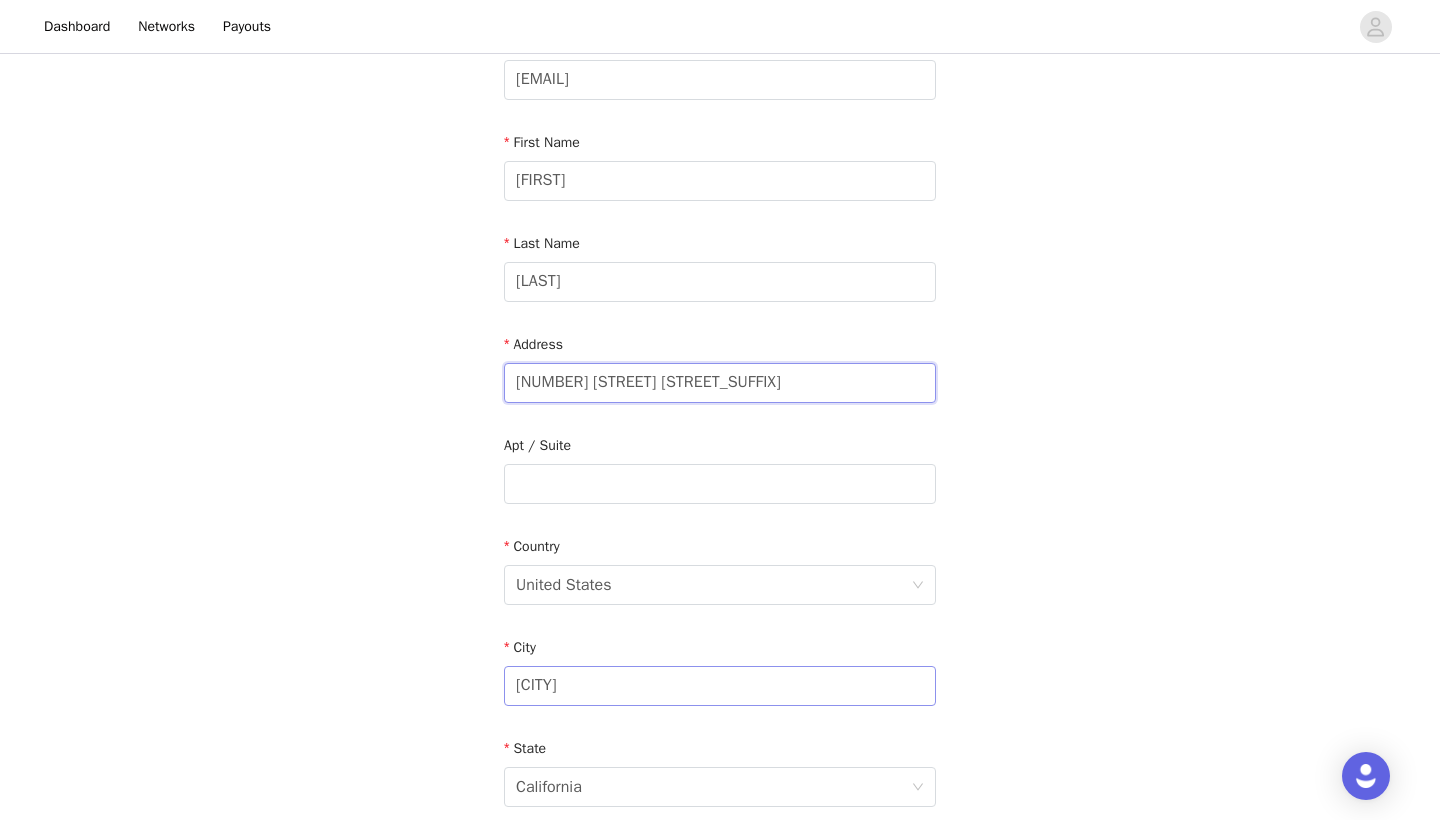 type on "[NUMBER] [STREET] [STREET_SUFFIX]" 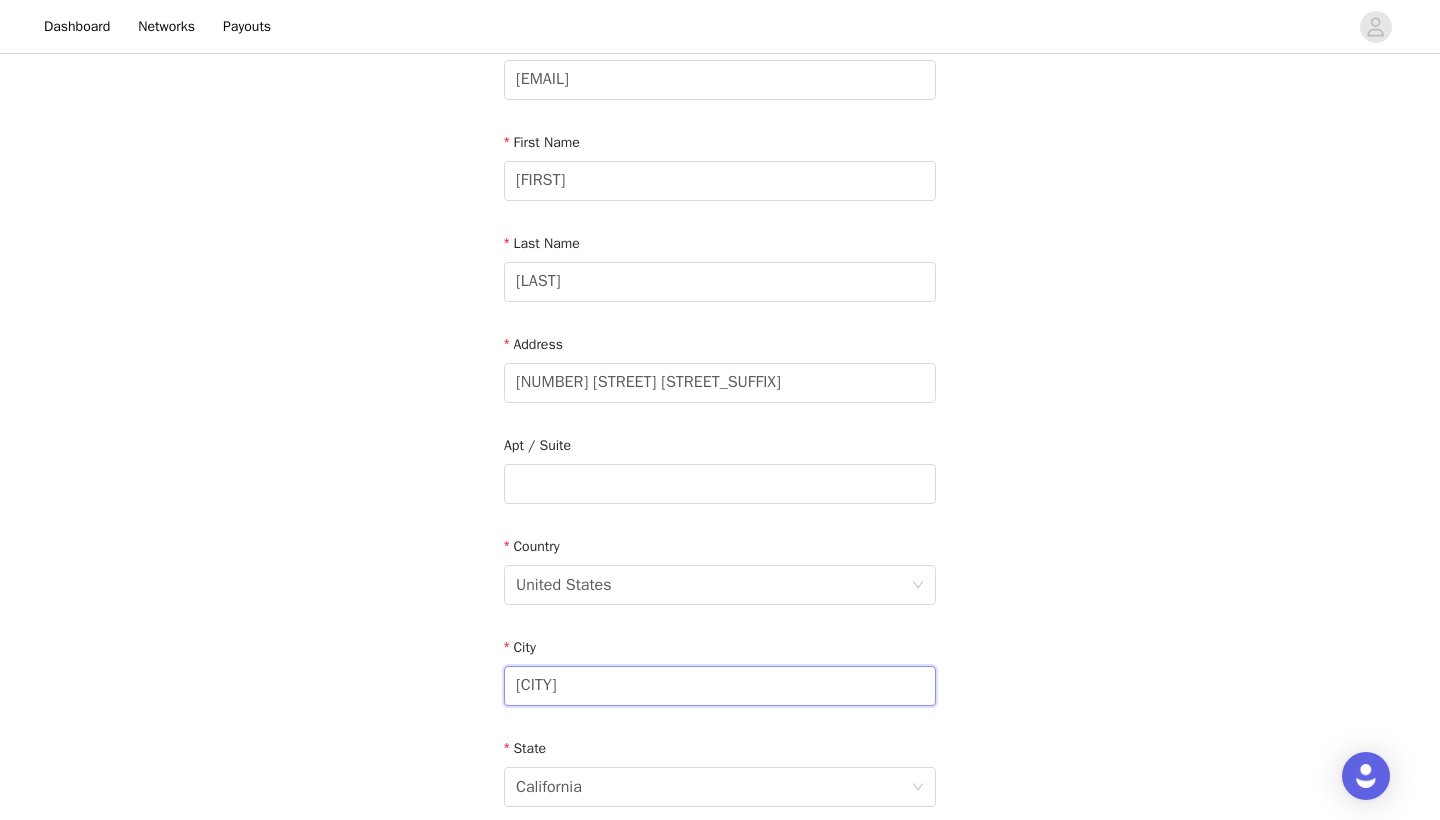 drag, startPoint x: 616, startPoint y: 690, endPoint x: 460, endPoint y: 689, distance: 156.0032 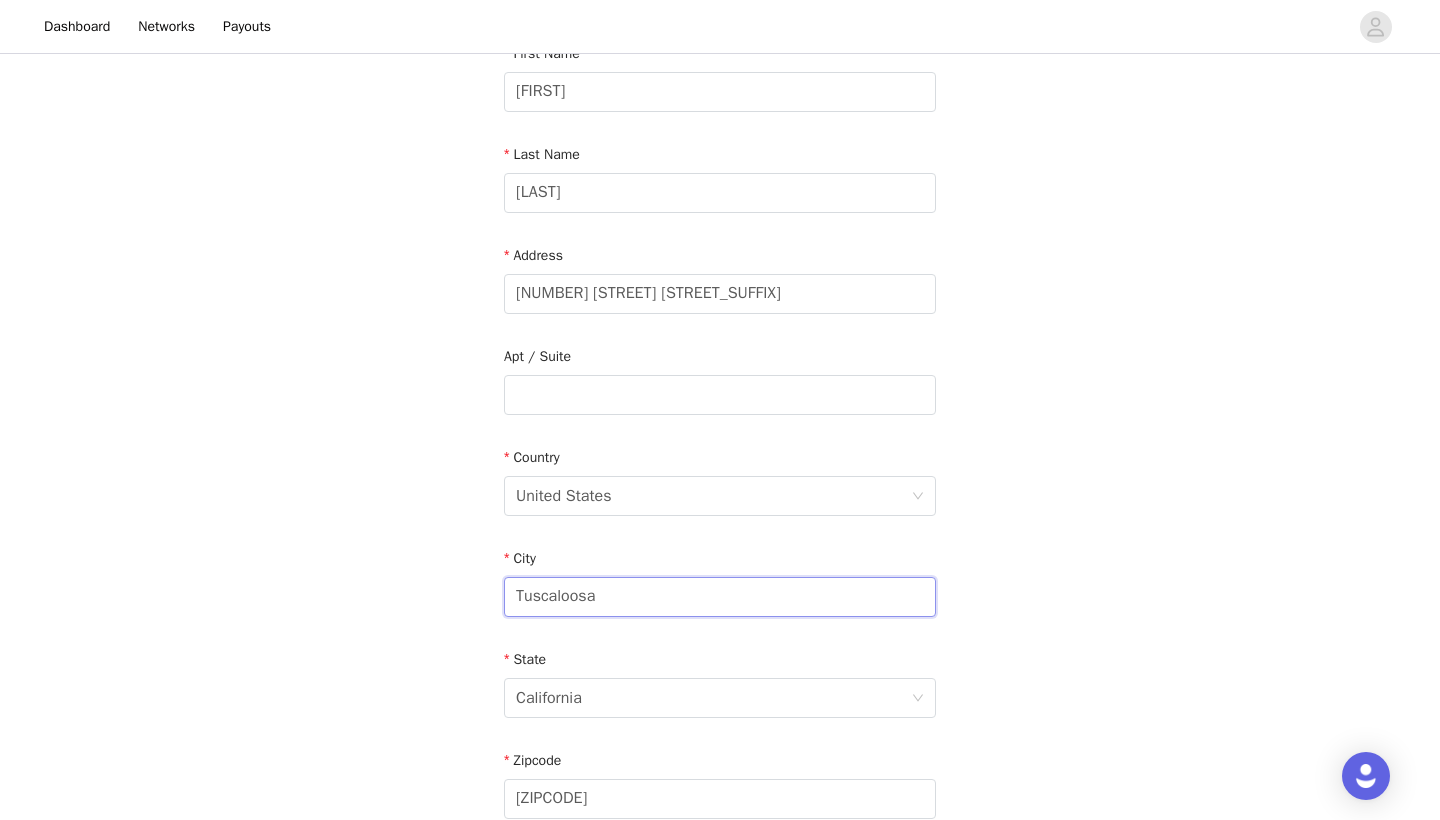 scroll, scrollTop: 261, scrollLeft: 0, axis: vertical 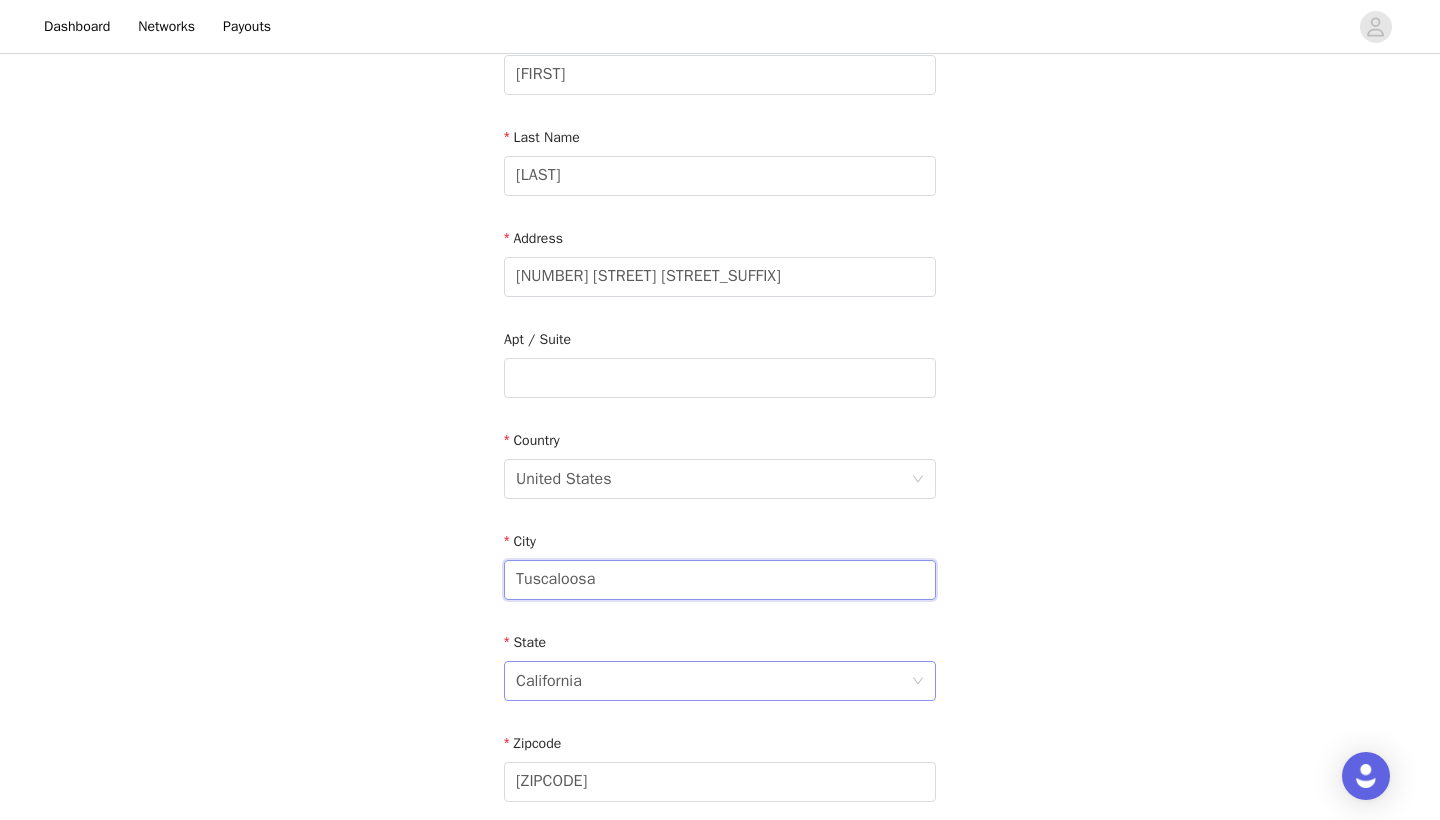 type on "Tuscaloosa" 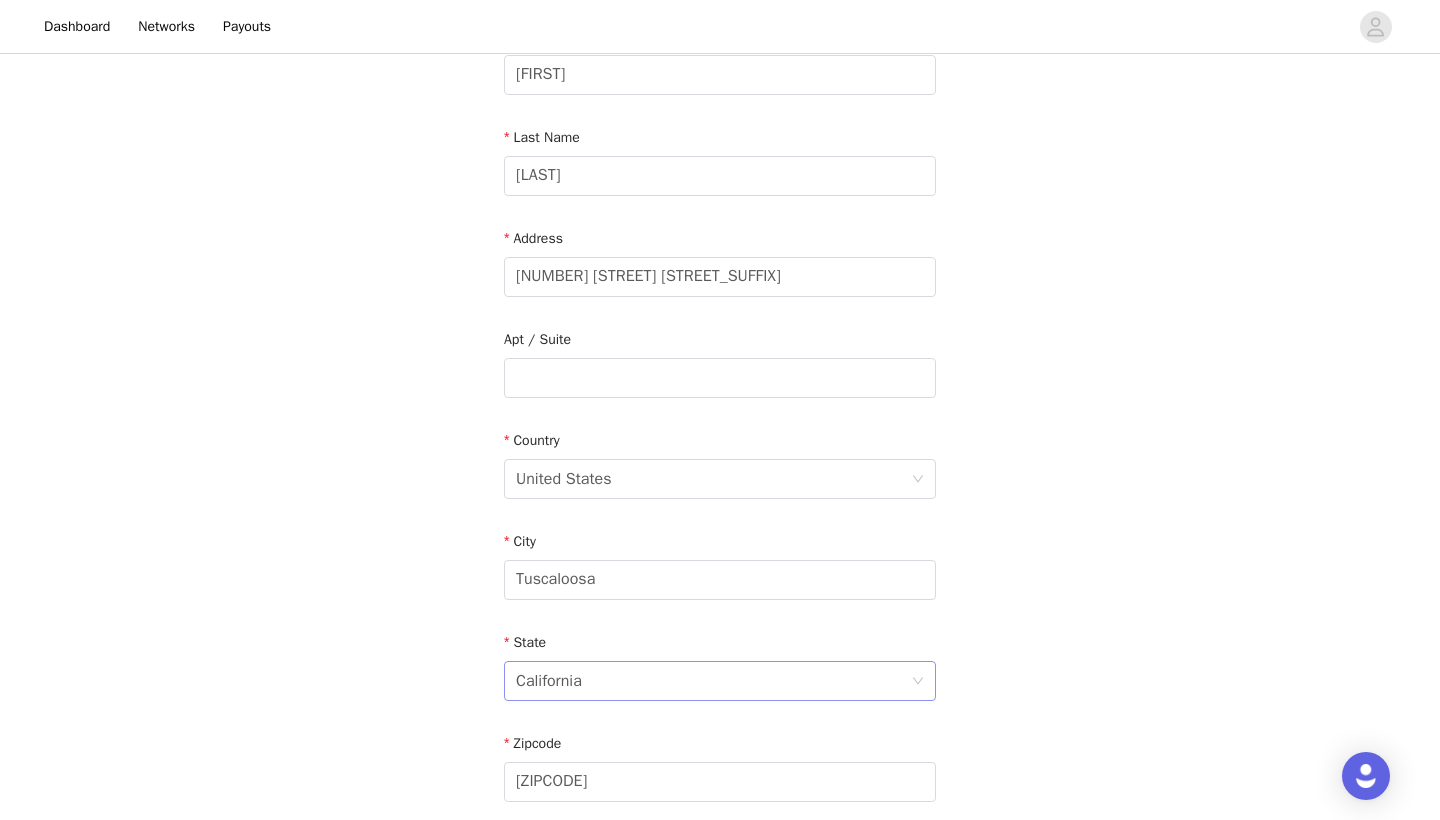 click on "California" at bounding box center (713, 681) 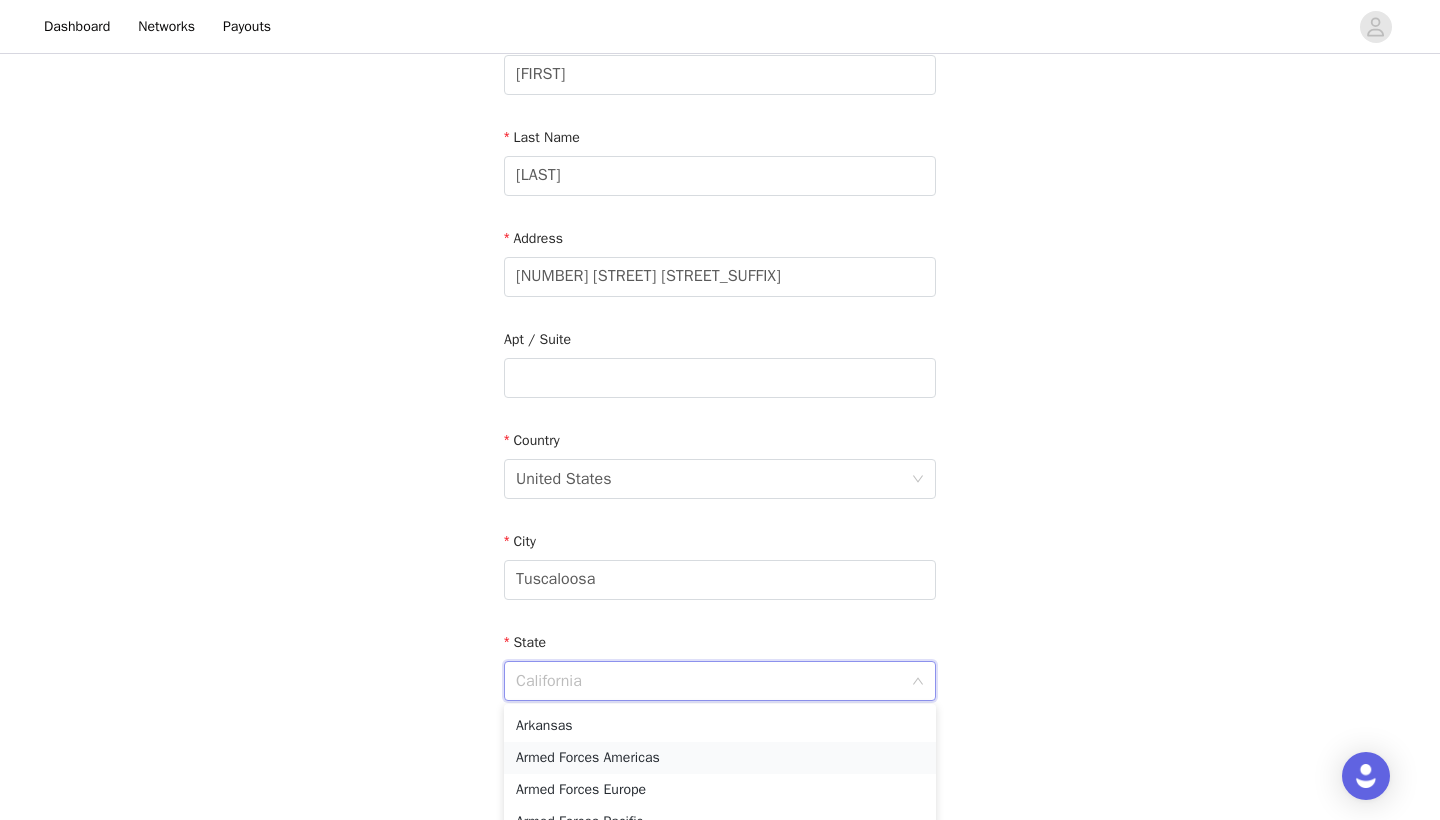 scroll, scrollTop: 0, scrollLeft: 0, axis: both 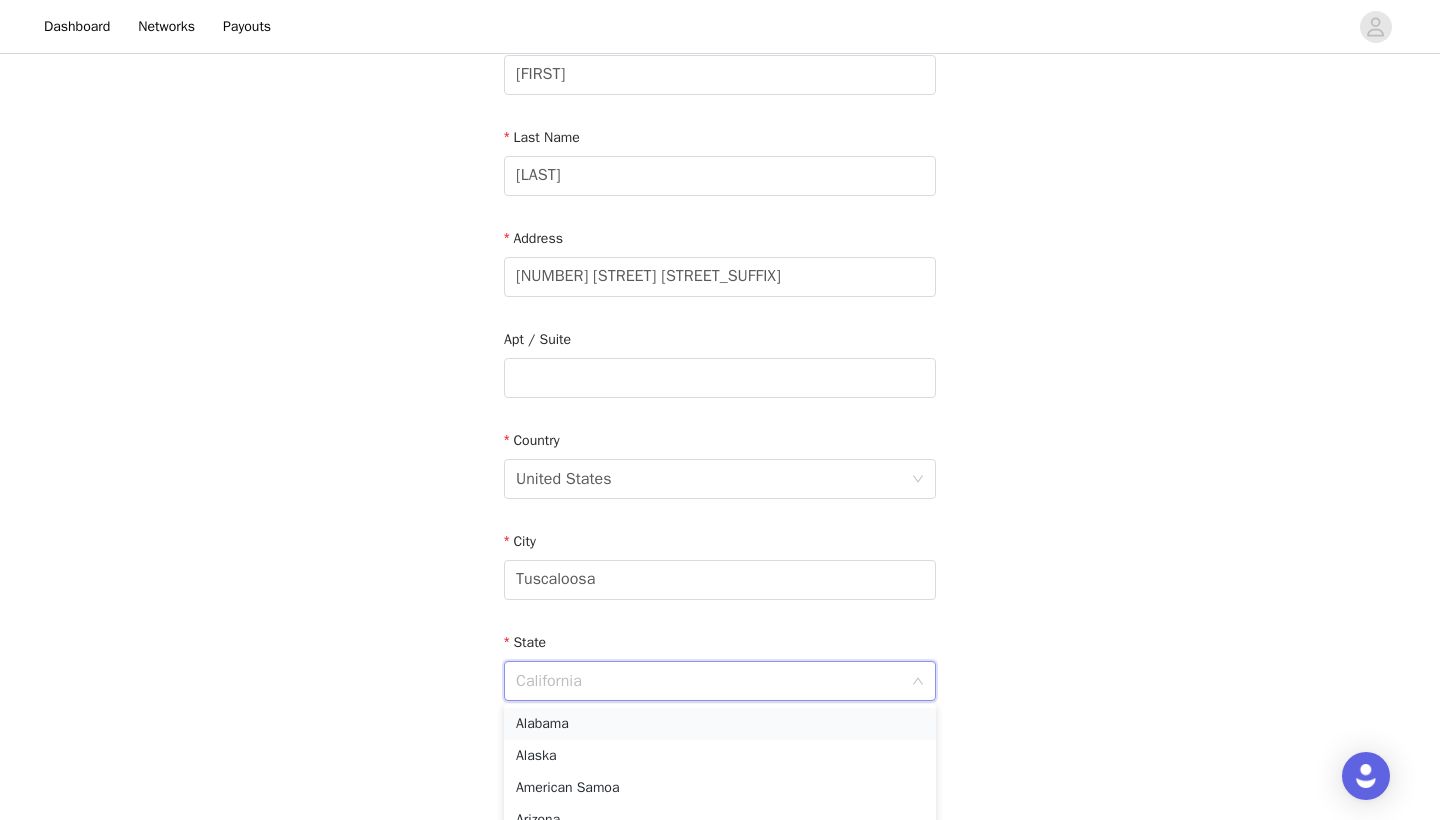 click on "Alabama" at bounding box center [720, 724] 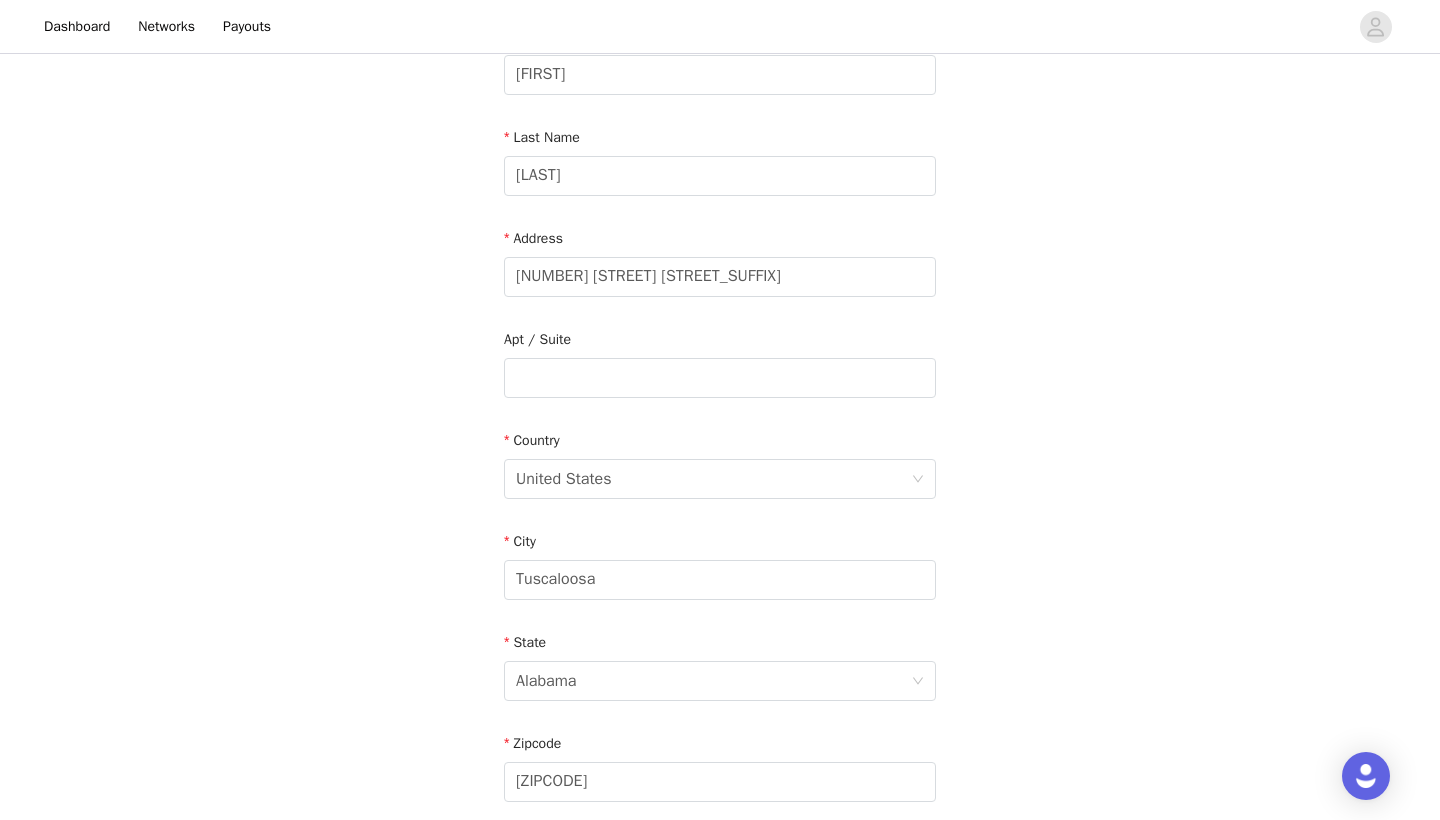 click on "STEP 4 OF 4
Shipping Information
Email [EMAIL]   First Name [FIRST]   Last Name [LAST]   Address [NUMBER] [STREET] [STREET_SUFFIX]   Apt / Suite   Country
United States
City [CITY]   State
[STATE]
Zipcode [ZIPCODE]   Phone Number [PHONE]" at bounding box center (720, 378) 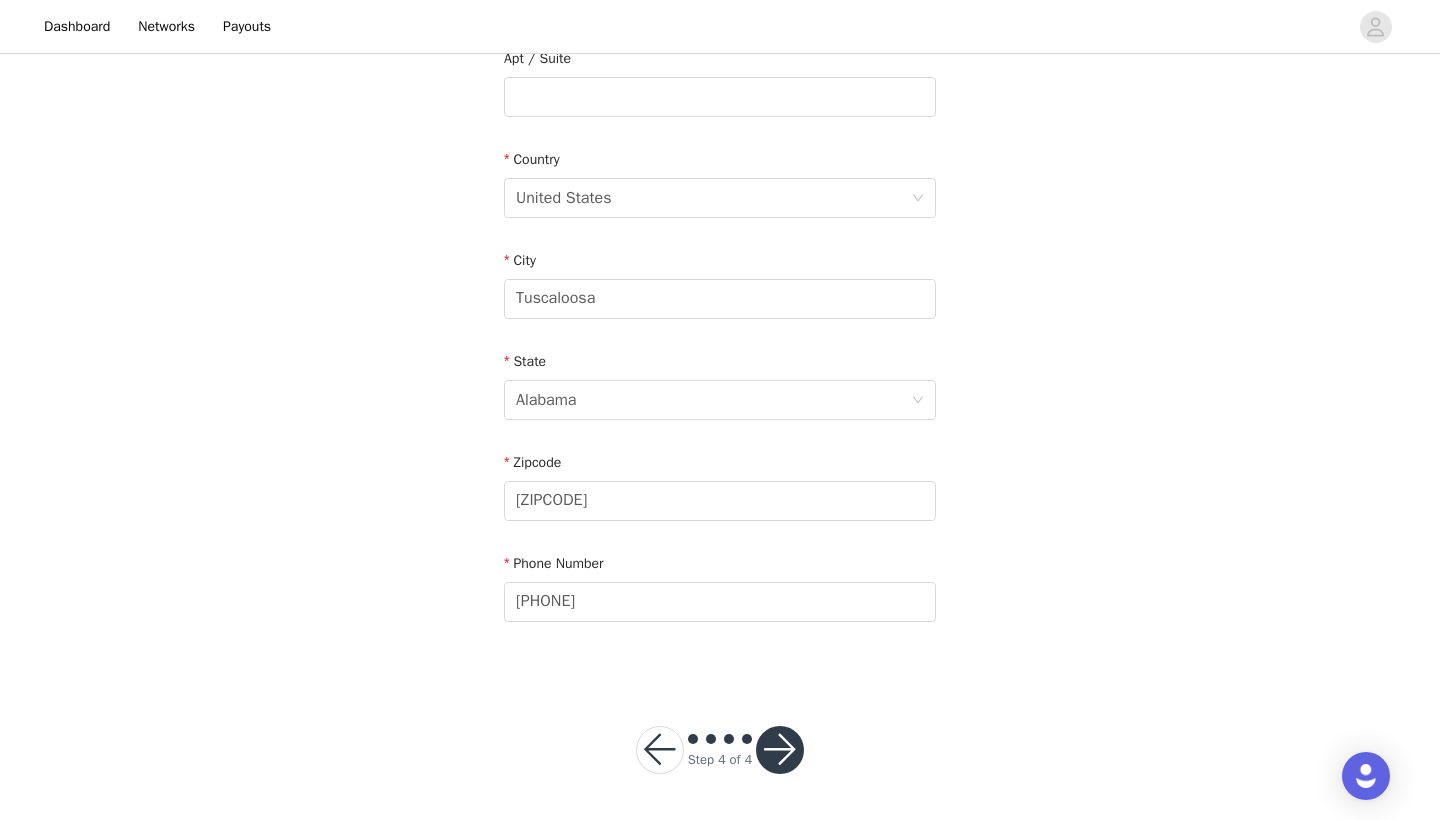 scroll, scrollTop: 543, scrollLeft: 0, axis: vertical 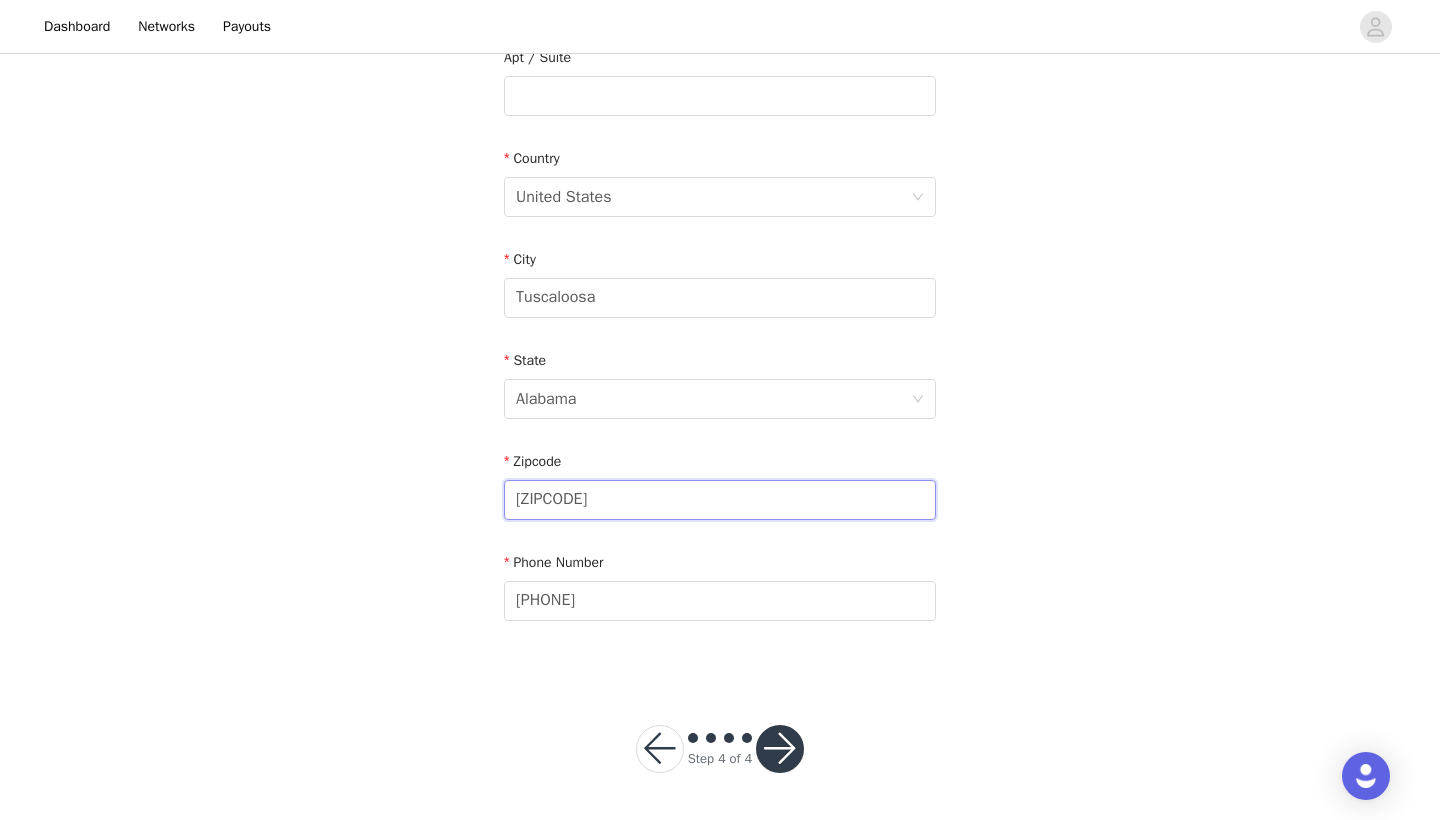 drag, startPoint x: 590, startPoint y: 503, endPoint x: 452, endPoint y: 493, distance: 138.36185 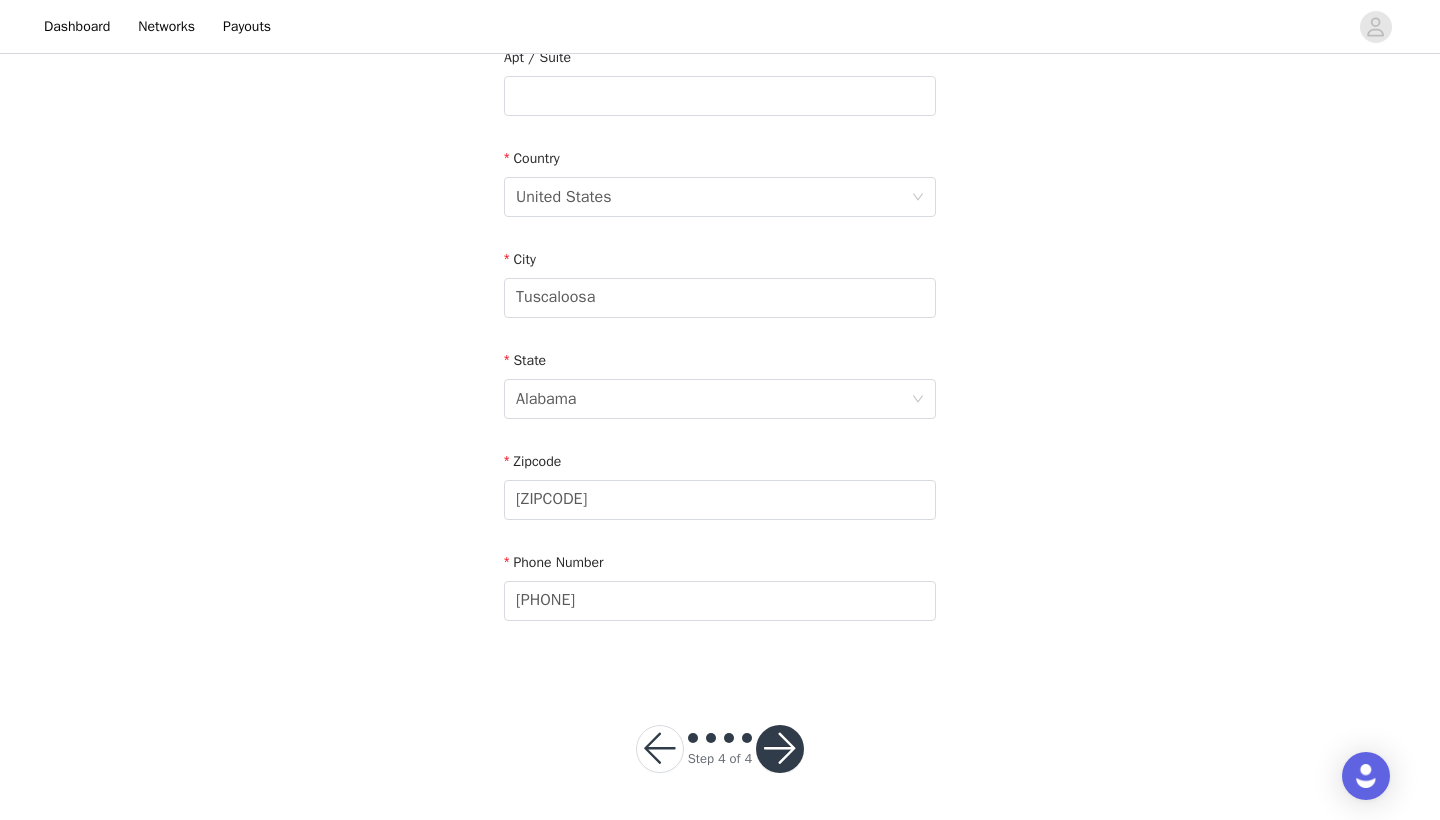 click on "STEP 4 OF 4
Shipping Information
Email [EMAIL]   First Name [FIRST]   Last Name [LAST]   Address [NUMBER] [STREET] [STREET_SUFFIX]   Apt / Suite   Country
United States
City [CITY]   State
[STATE]
Zipcode [ZIPCODE]   Phone Number [PHONE]" at bounding box center (720, 96) 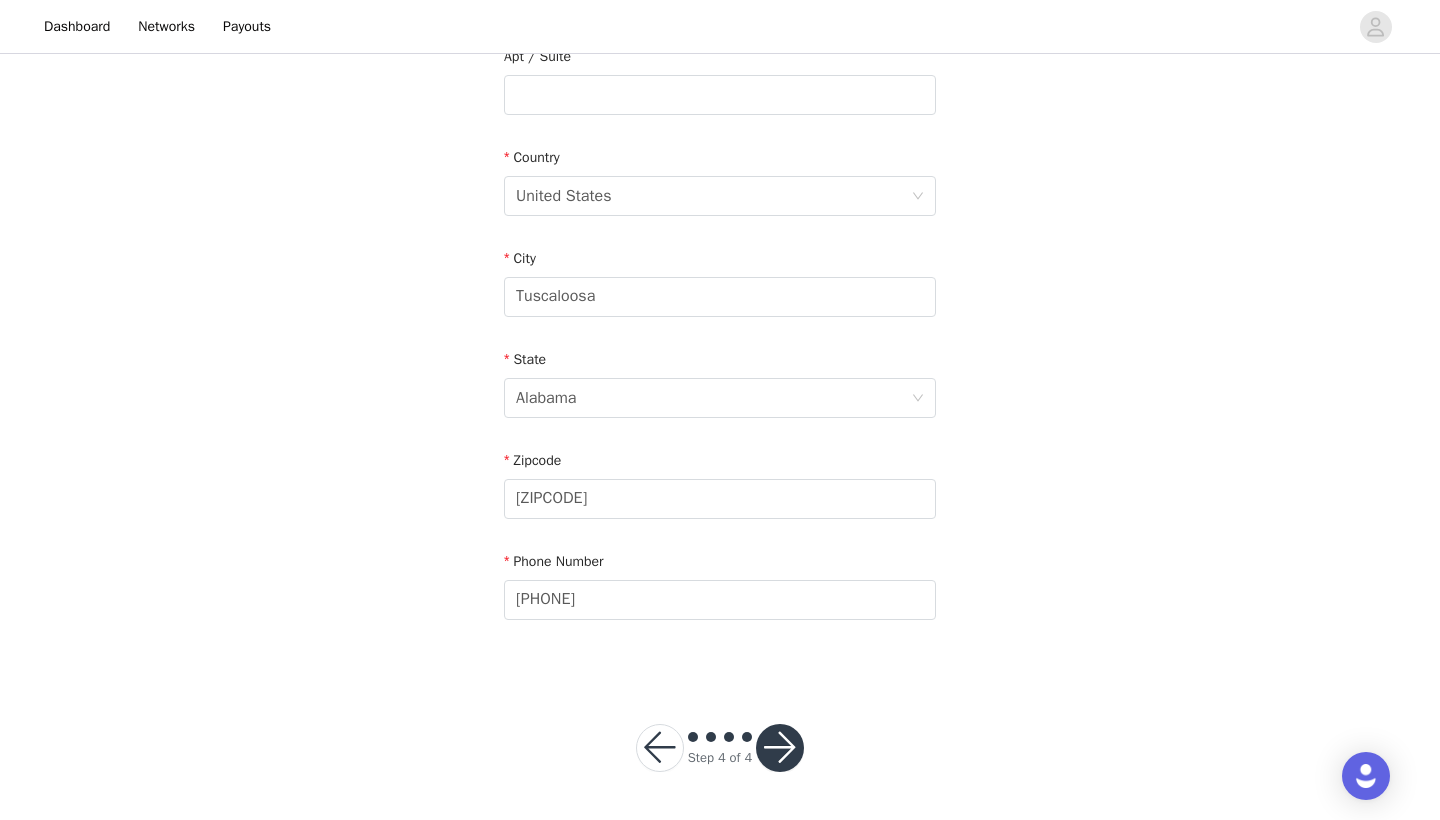 scroll, scrollTop: 543, scrollLeft: 0, axis: vertical 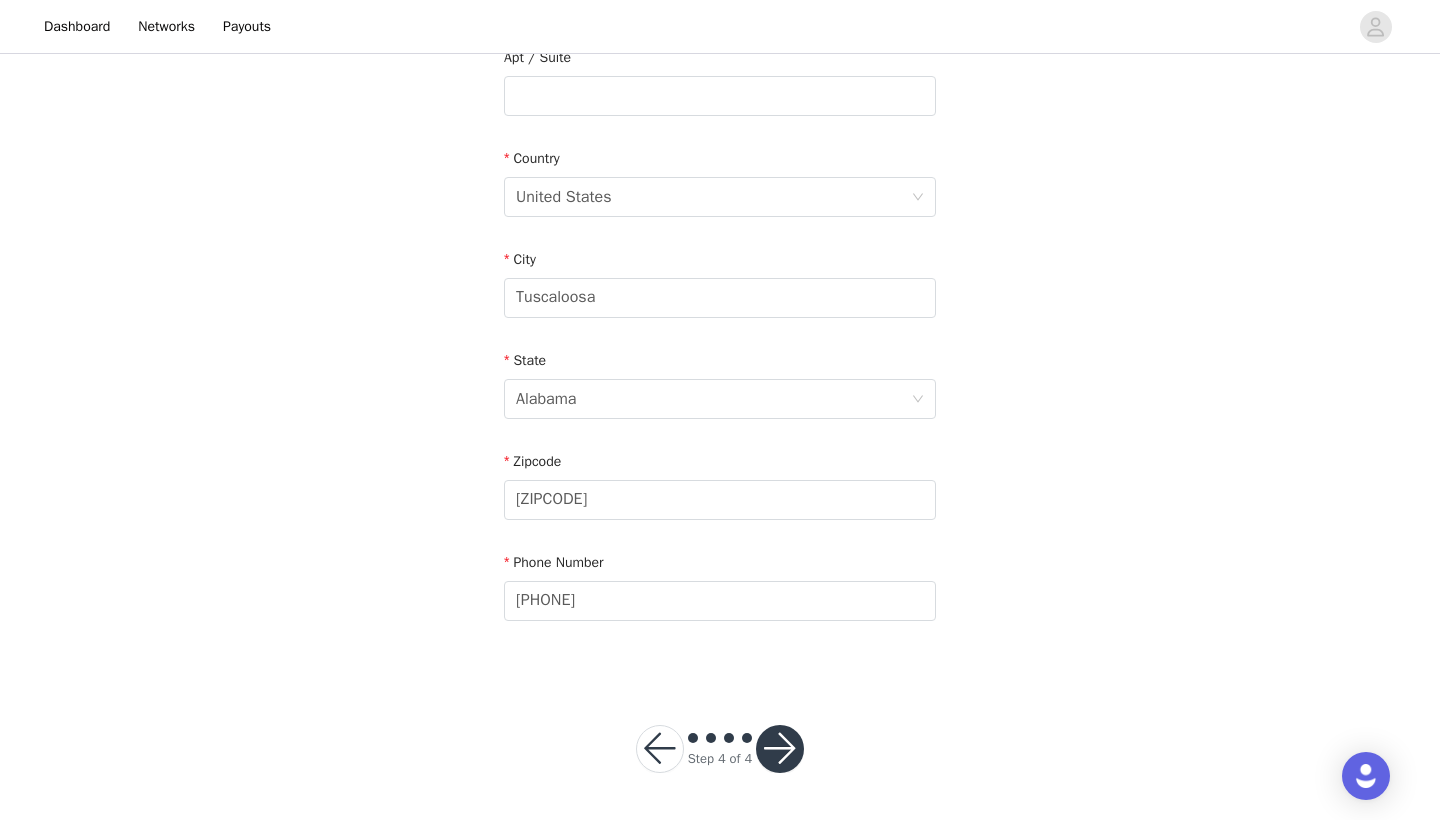 click at bounding box center (780, 749) 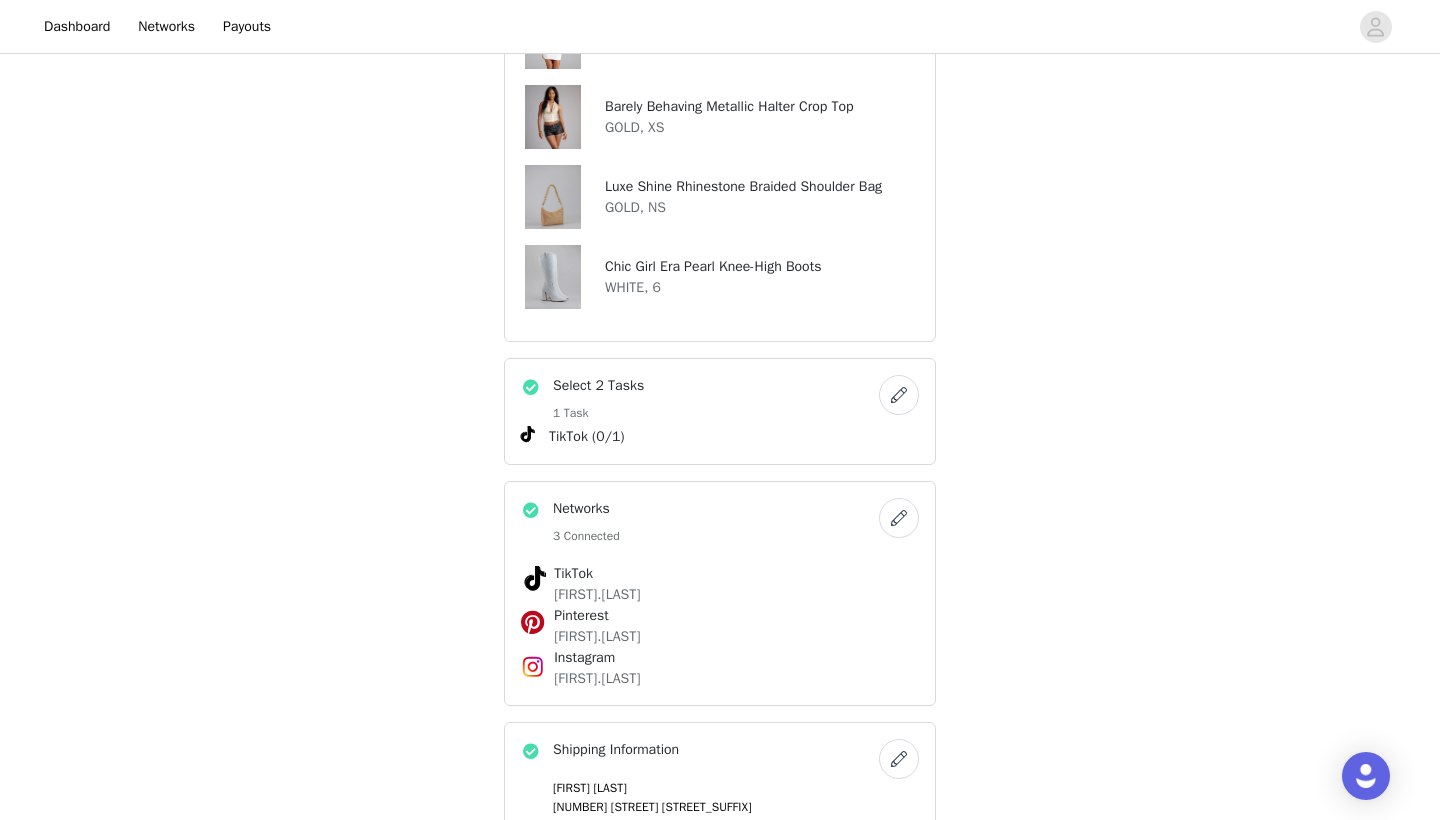 scroll, scrollTop: 650, scrollLeft: 0, axis: vertical 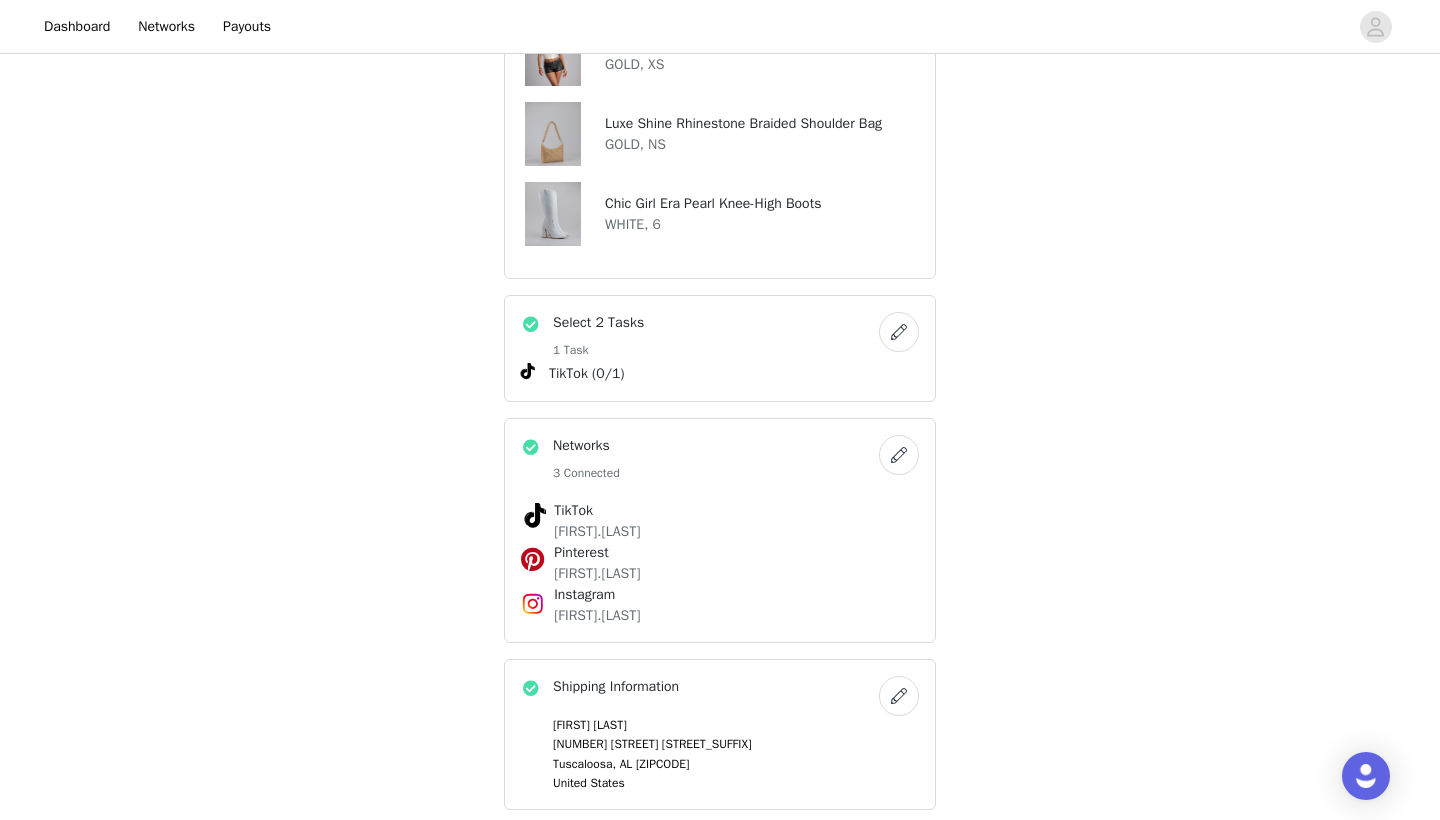 click at bounding box center [899, 332] 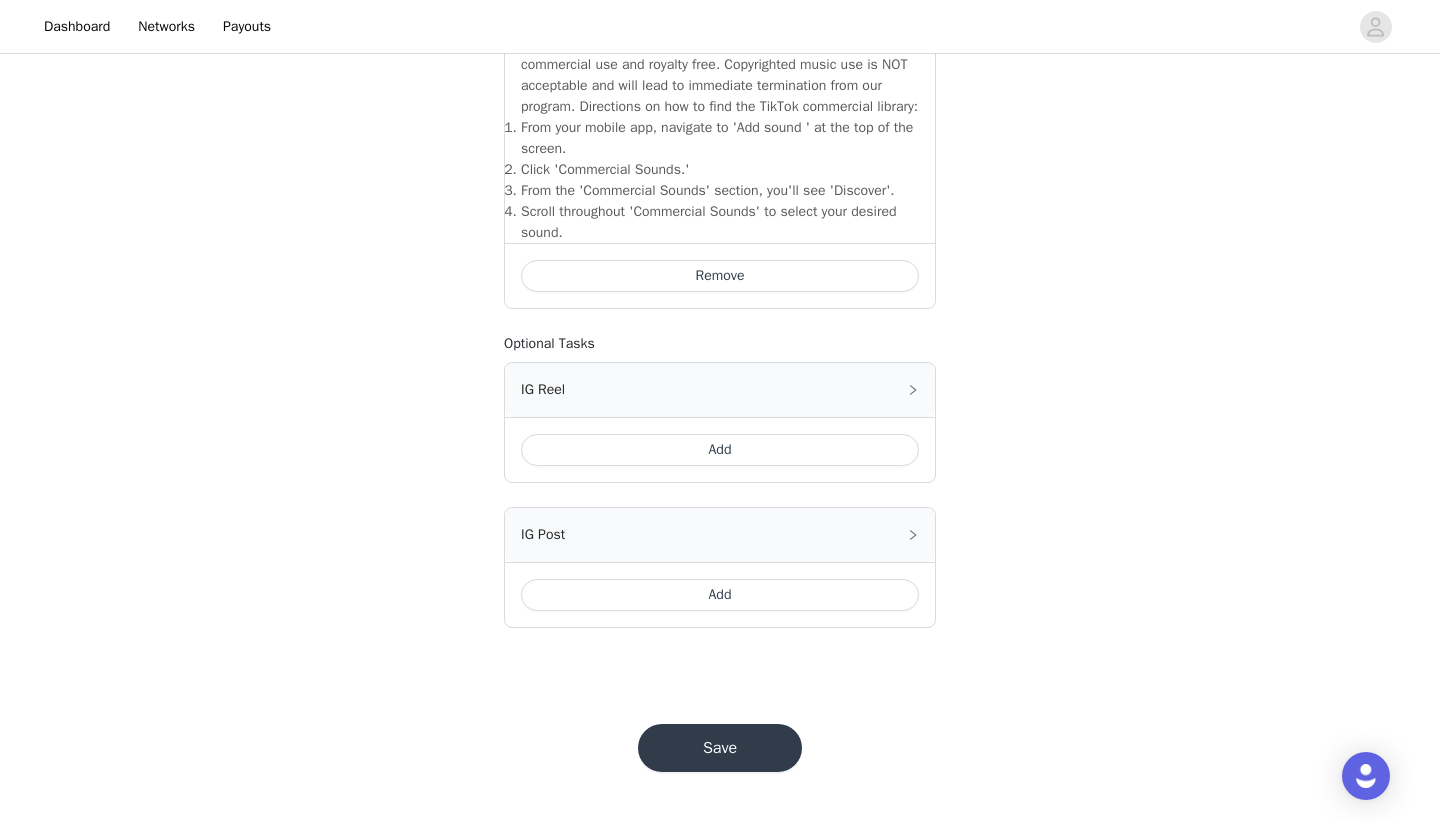 scroll, scrollTop: 720, scrollLeft: 0, axis: vertical 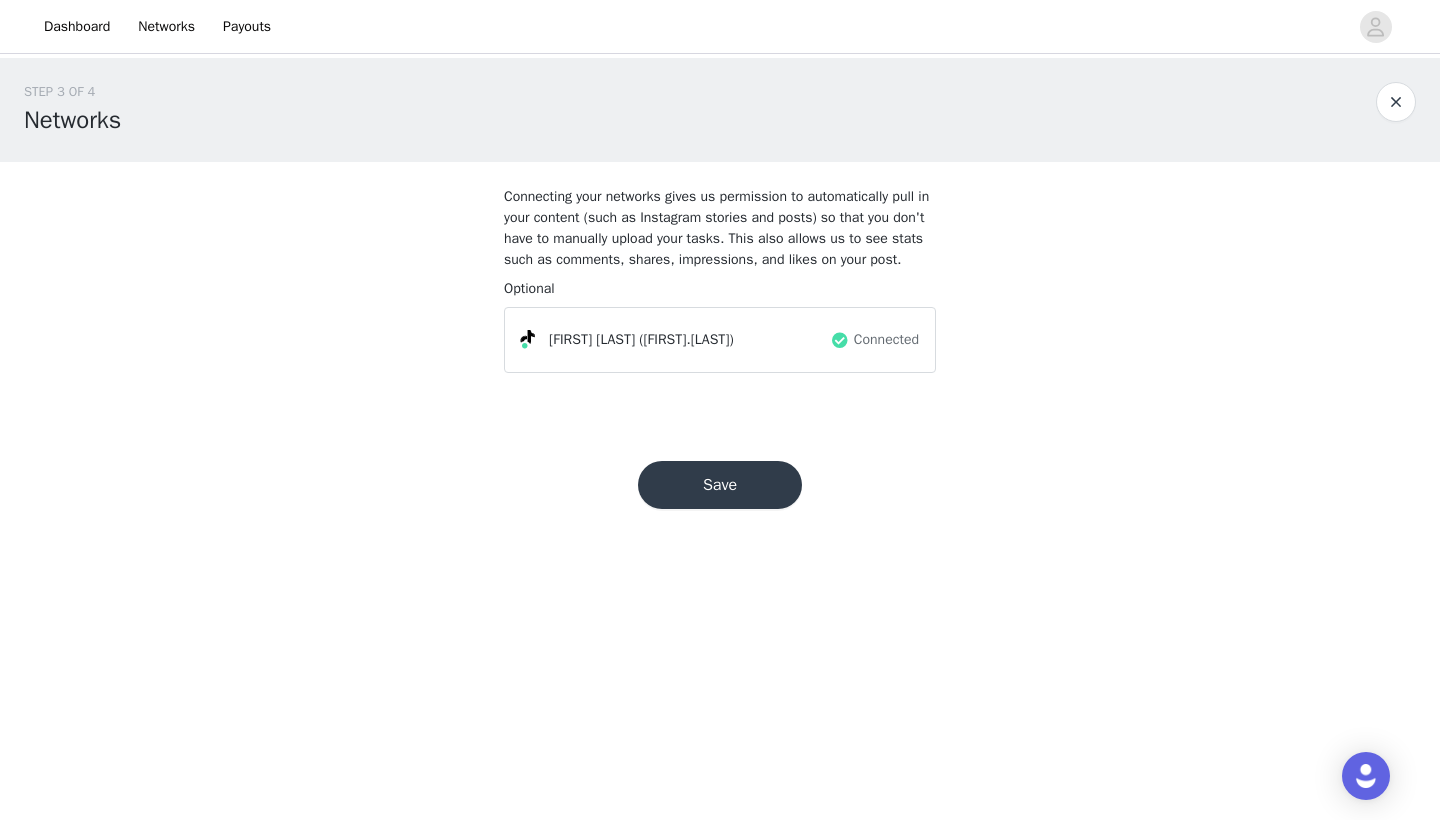click on "Save" at bounding box center [720, 485] 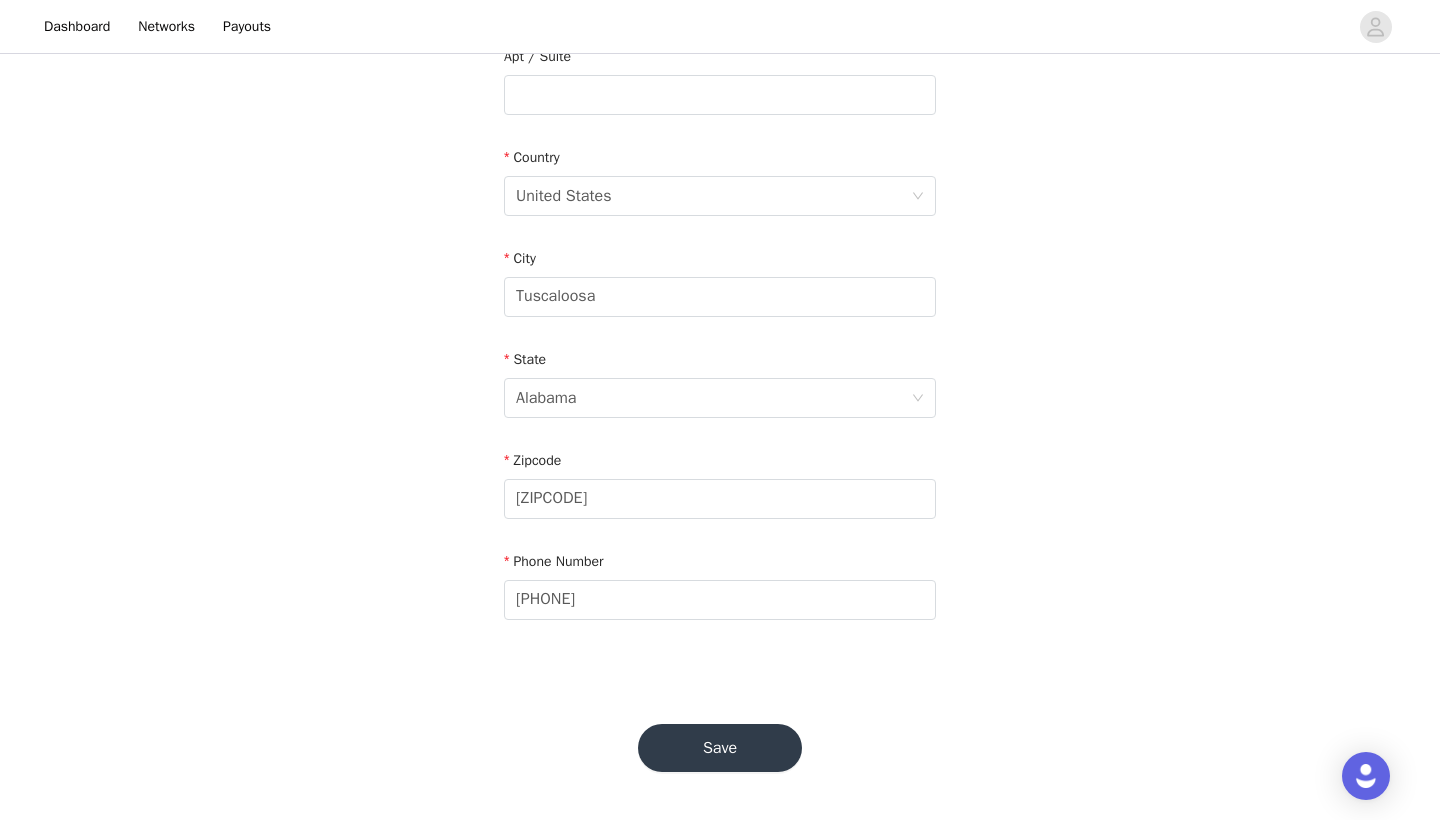 scroll, scrollTop: 543, scrollLeft: 0, axis: vertical 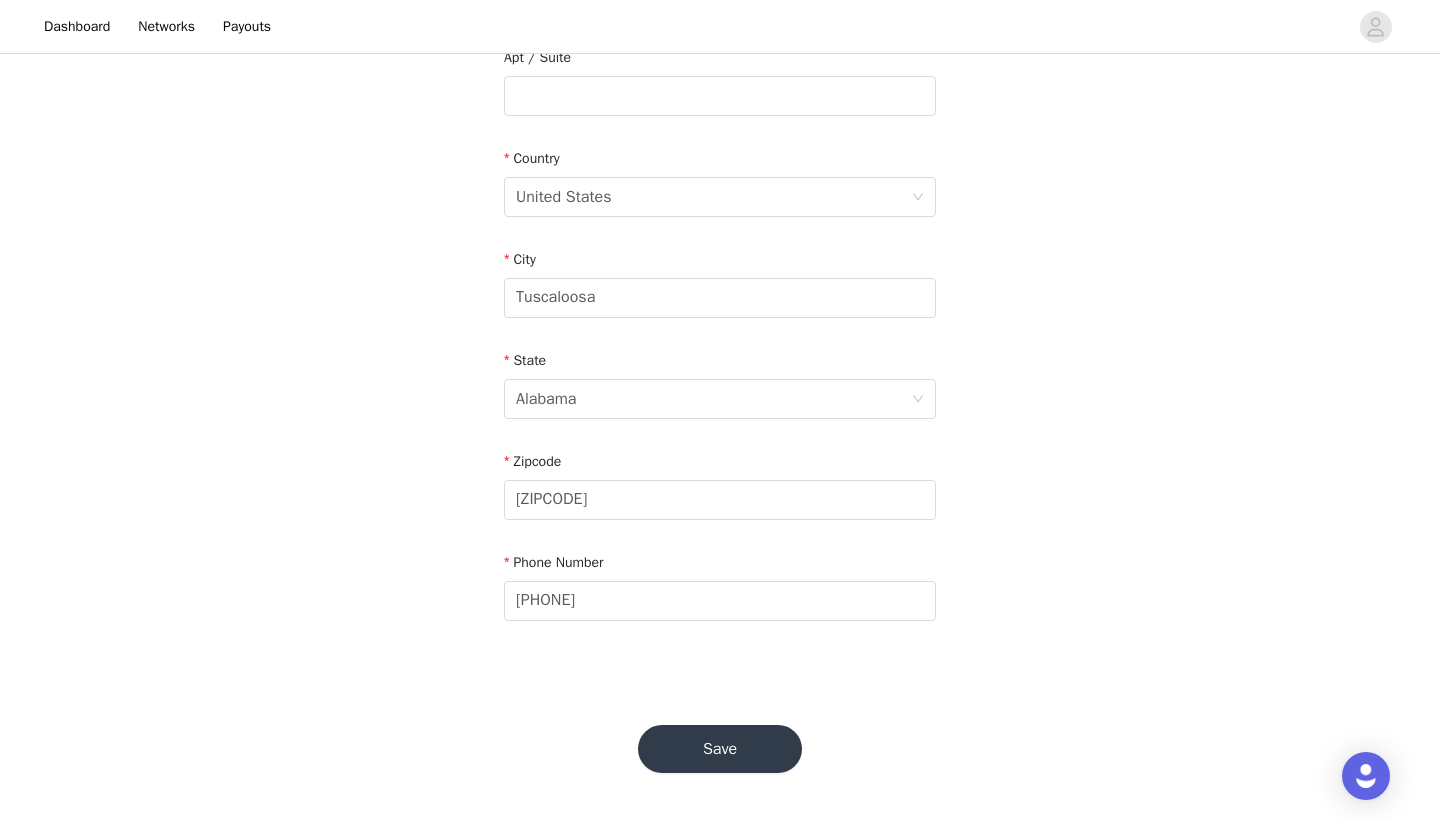 click on "Save" at bounding box center (720, 749) 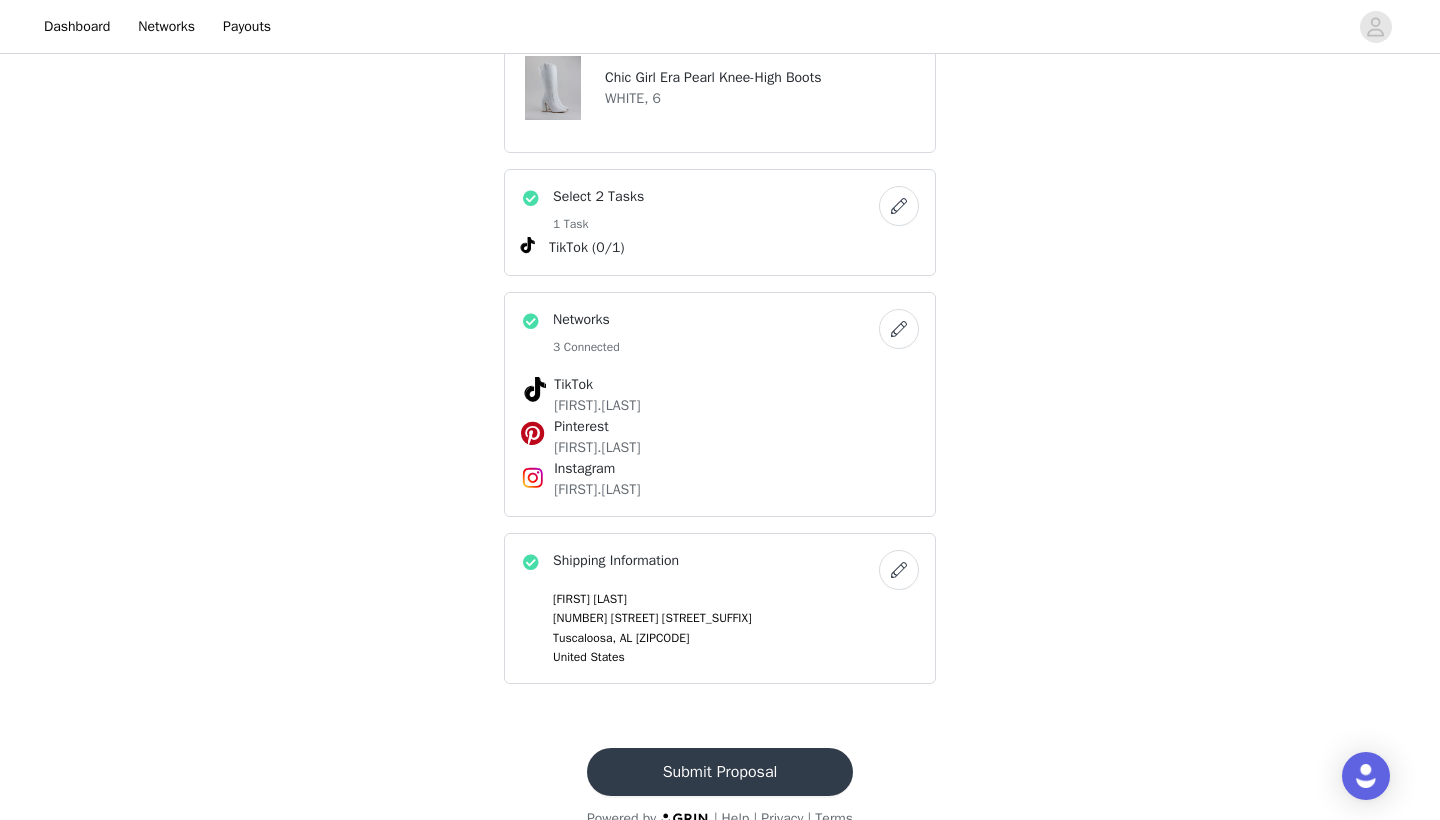 scroll, scrollTop: 801, scrollLeft: 0, axis: vertical 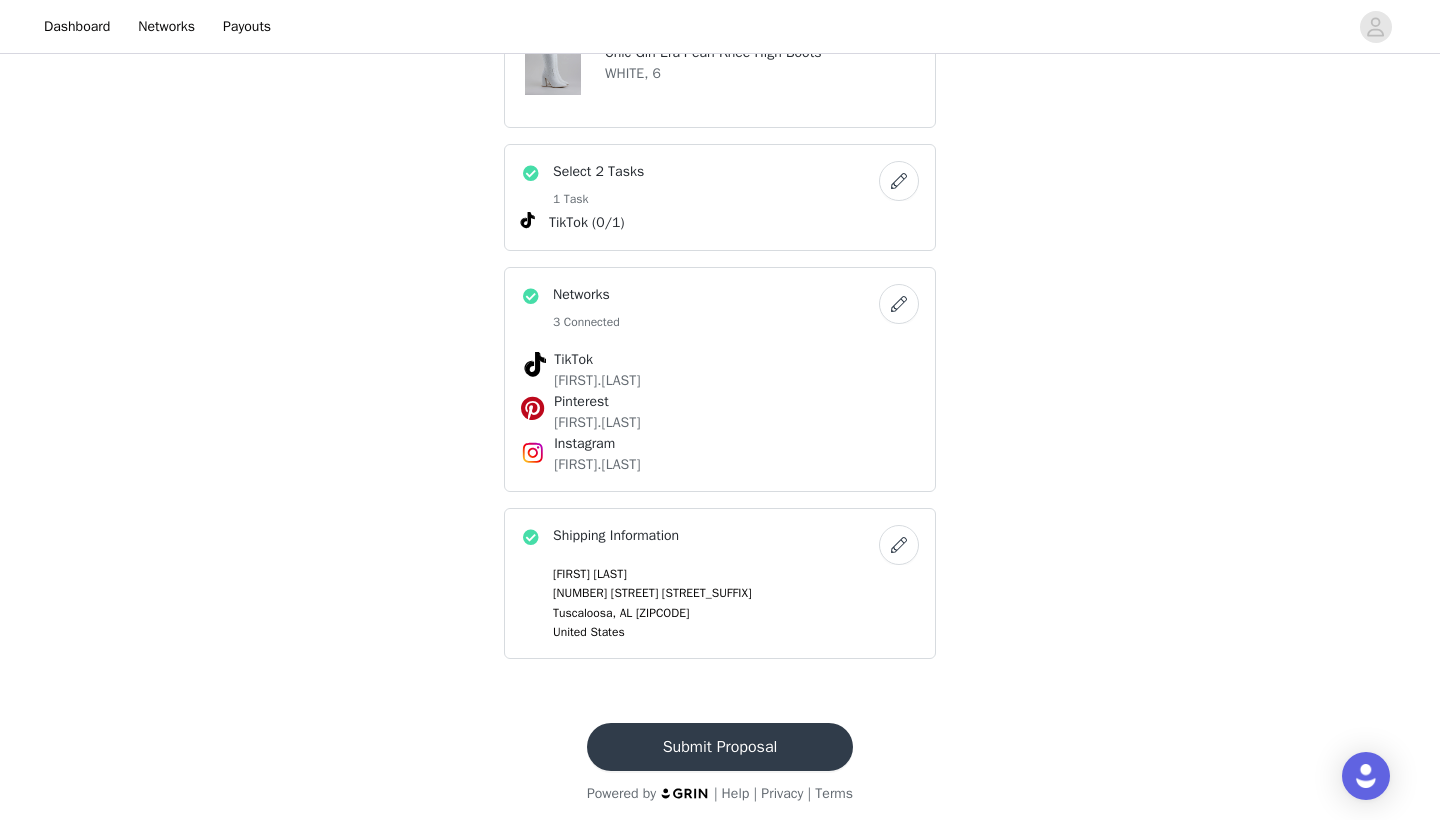 click on "Submit Proposal" at bounding box center (720, 747) 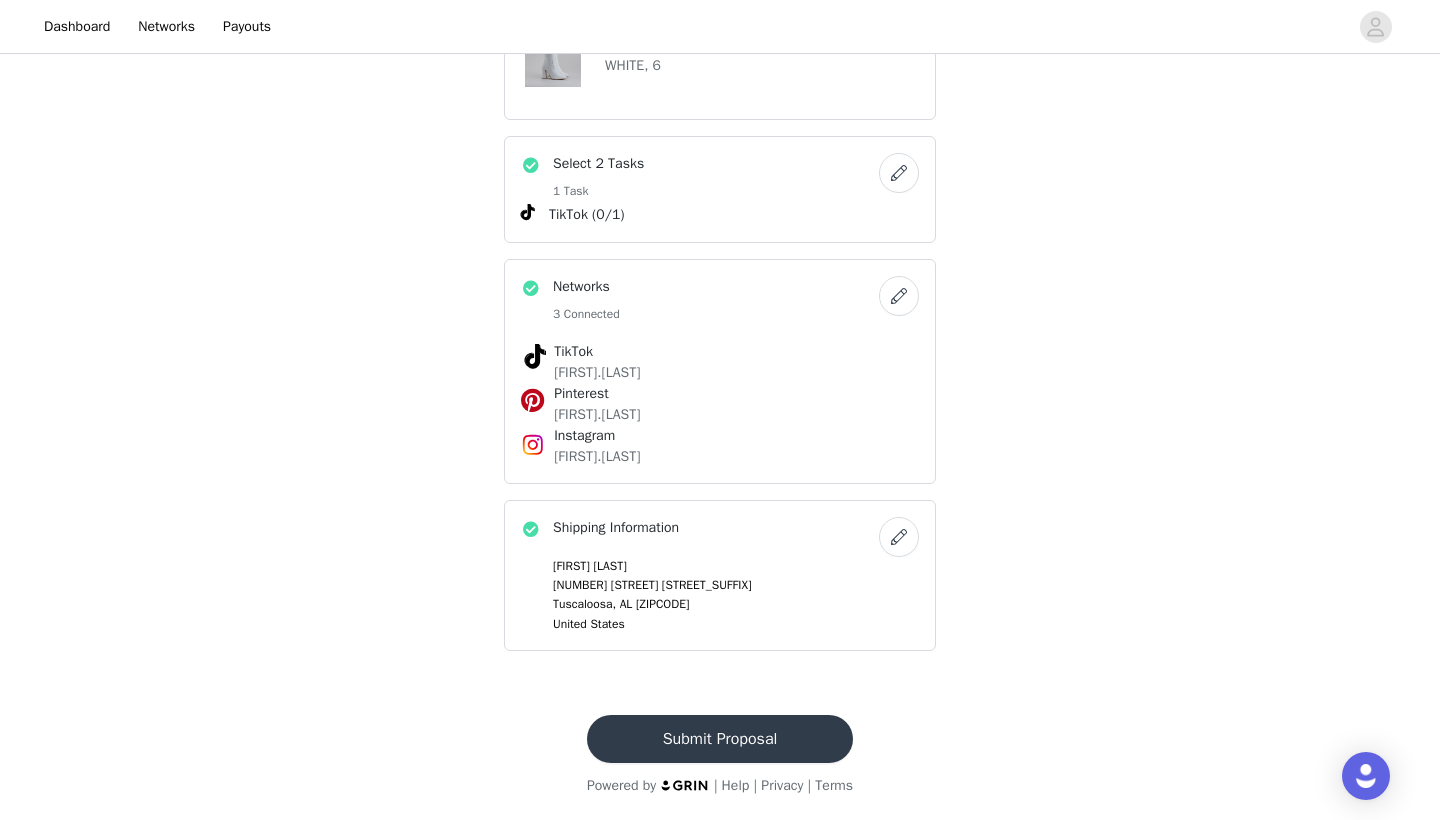 scroll, scrollTop: 0, scrollLeft: 0, axis: both 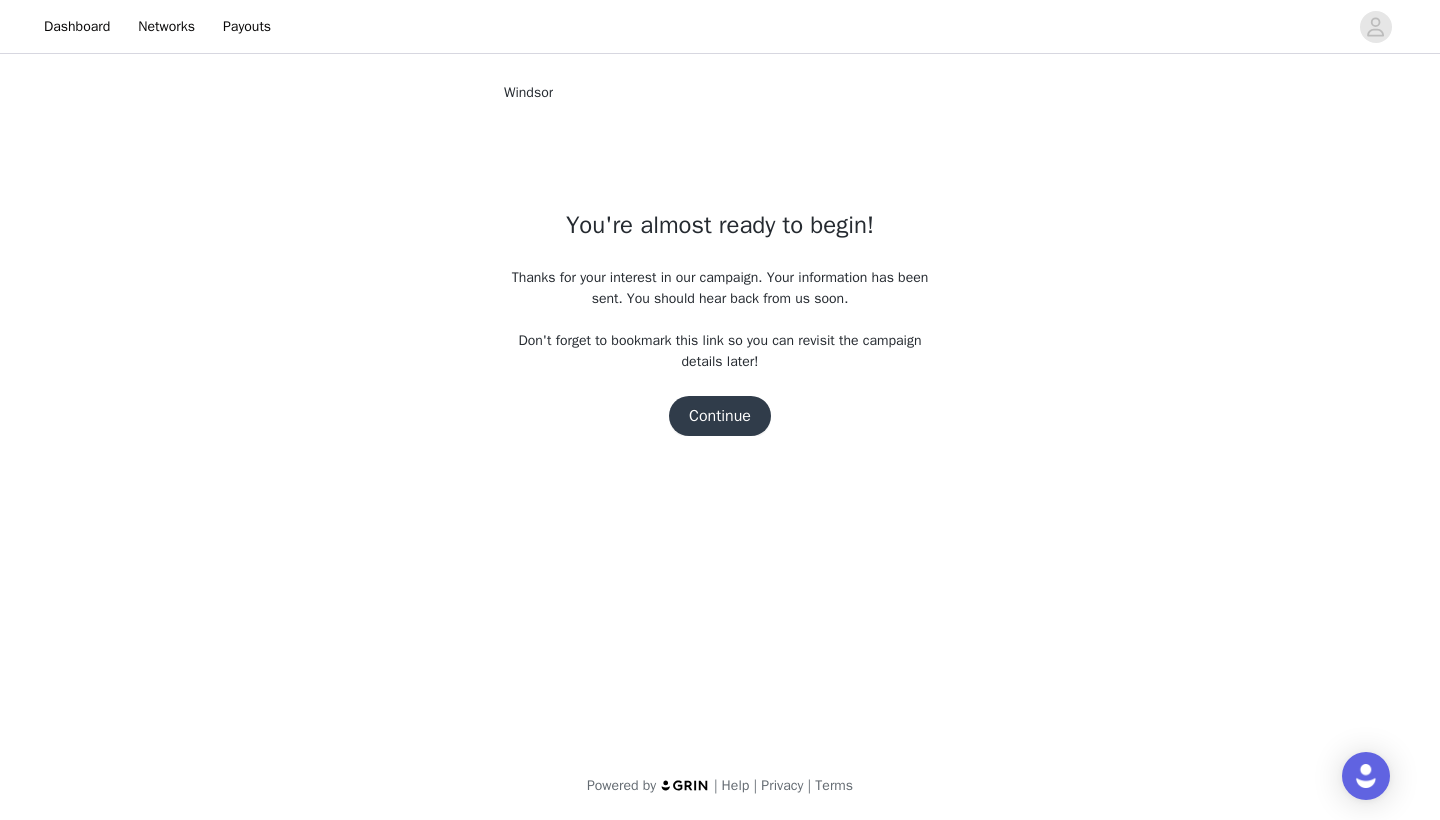 click on "Continue" at bounding box center [720, 416] 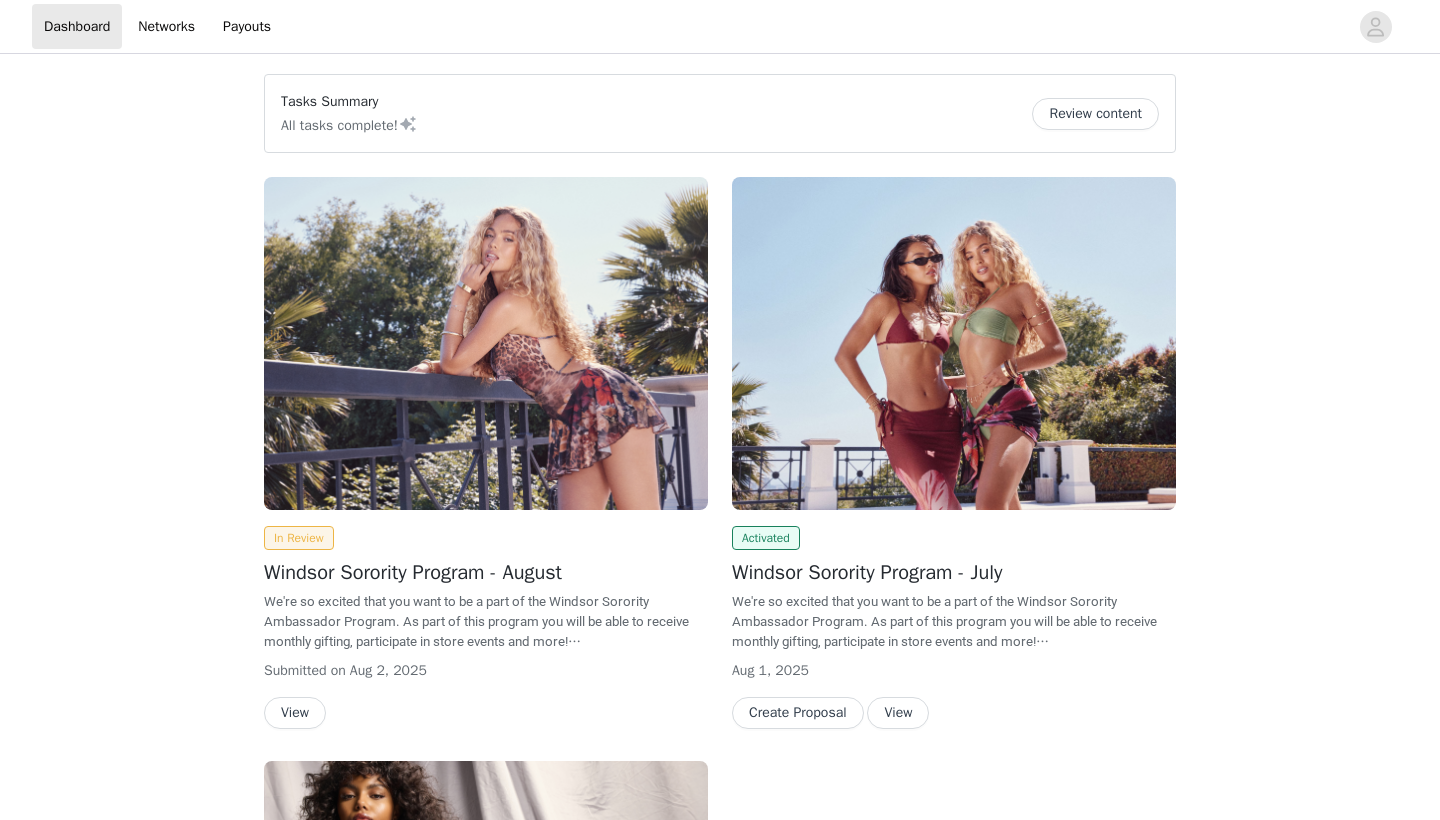 scroll, scrollTop: 0, scrollLeft: 0, axis: both 